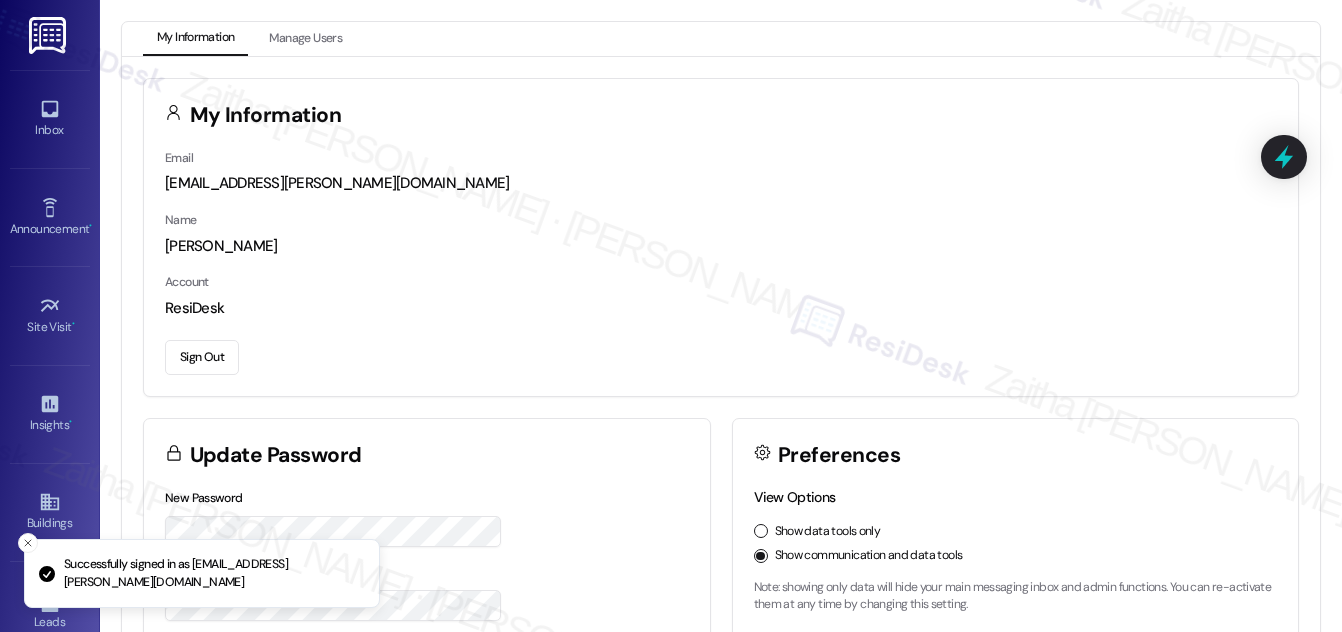 scroll, scrollTop: 0, scrollLeft: 0, axis: both 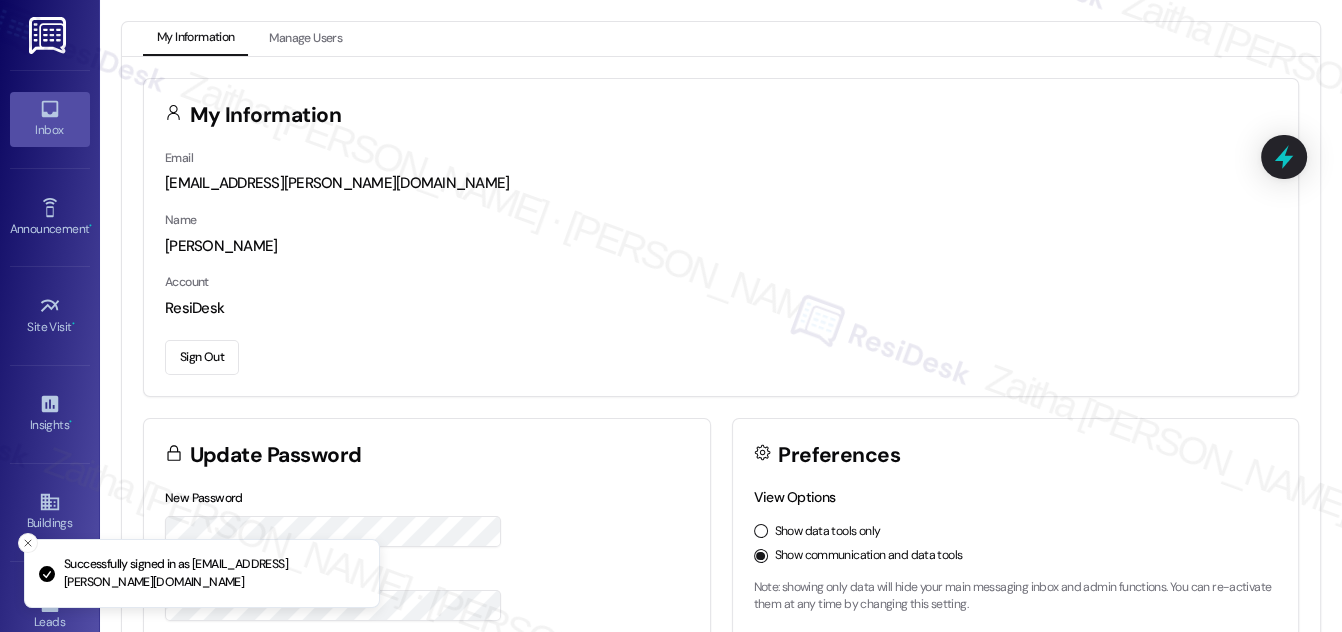 click on "Inbox" at bounding box center (50, 119) 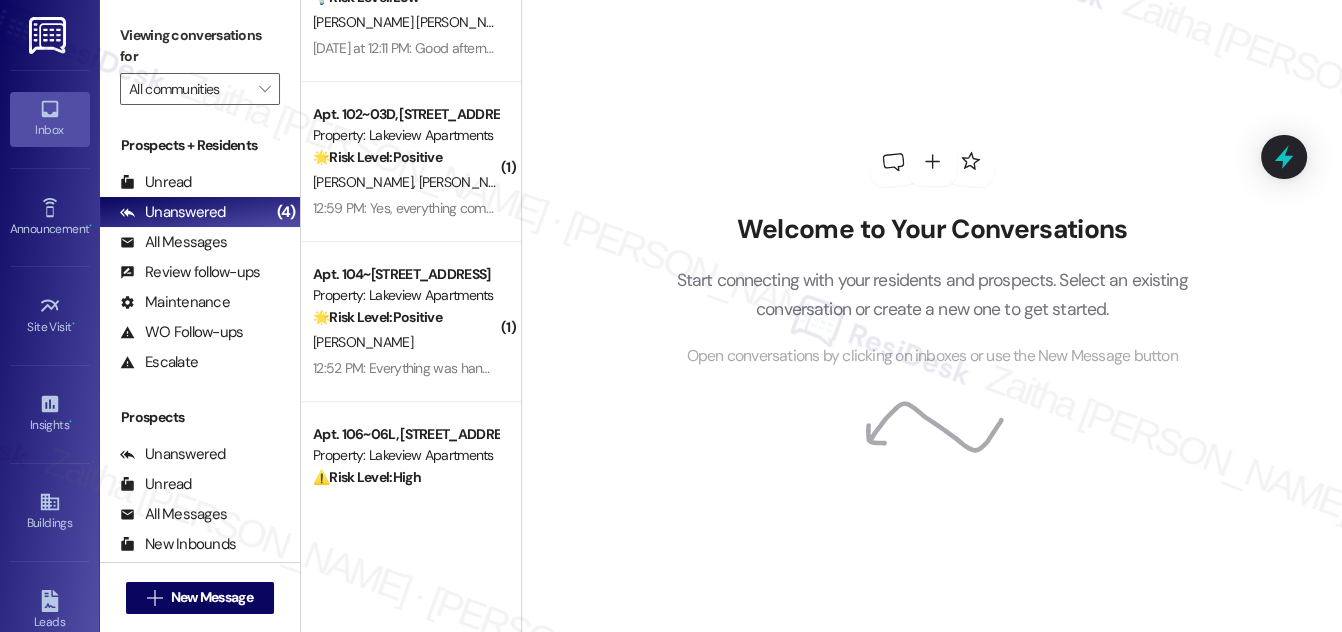 scroll, scrollTop: 789, scrollLeft: 0, axis: vertical 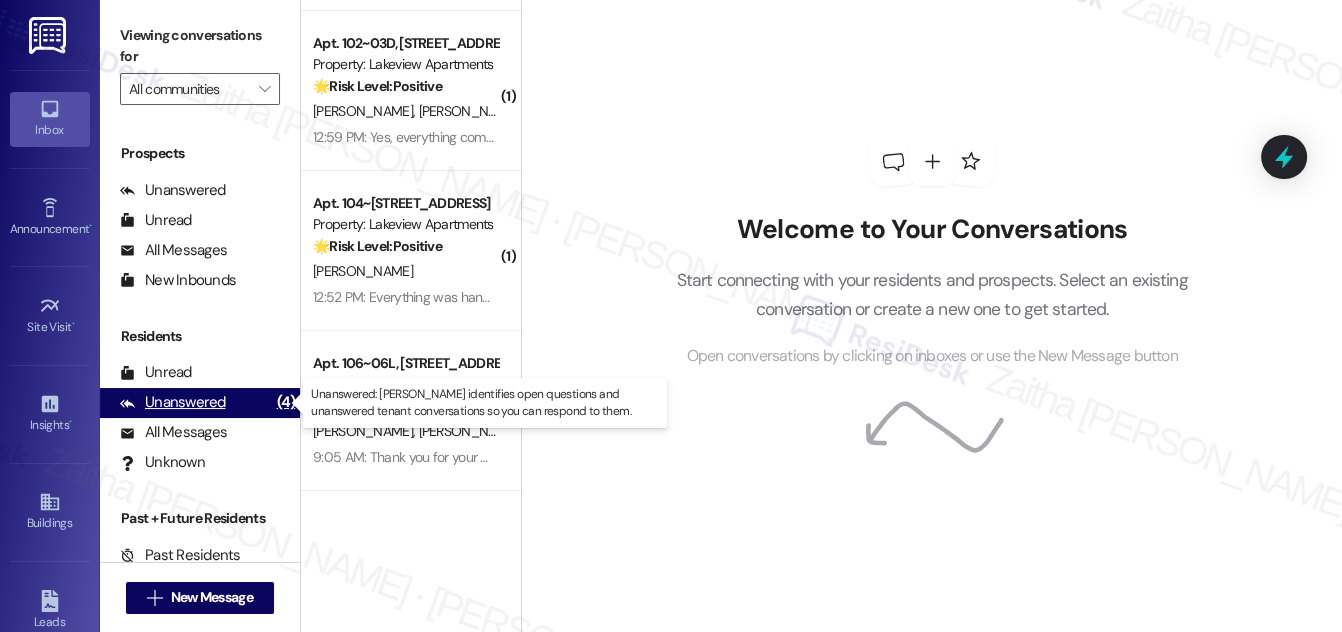 click on "Unanswered" at bounding box center (173, 402) 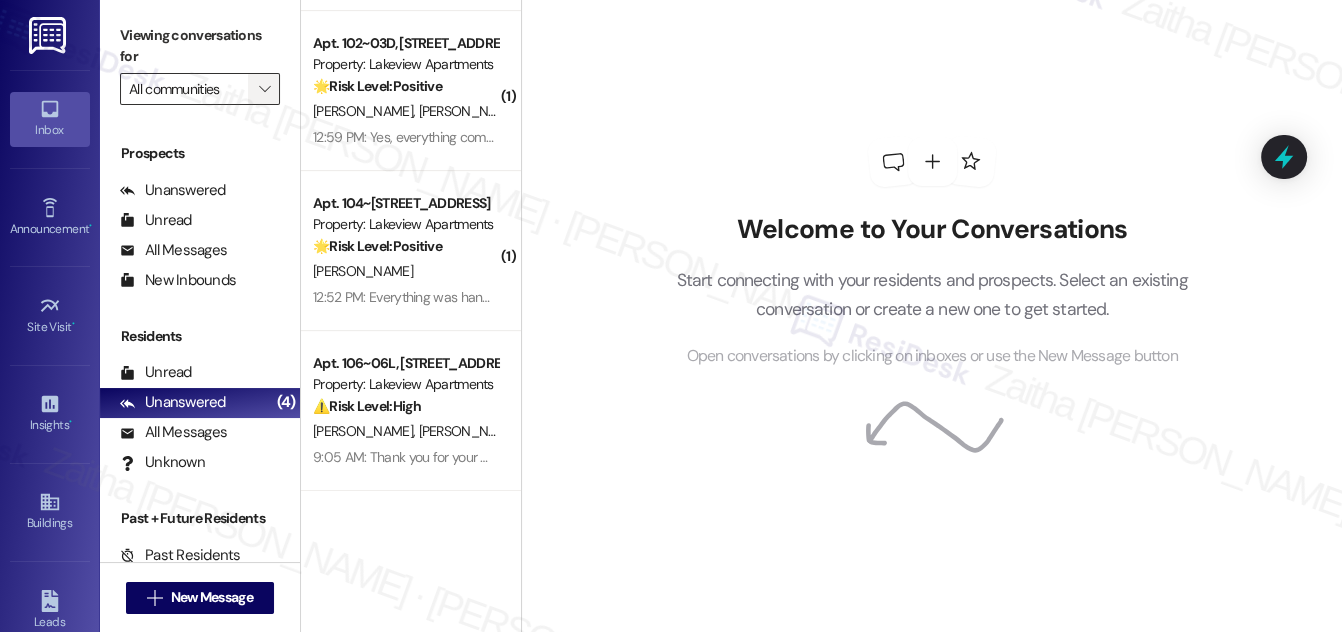 click on "" at bounding box center (264, 89) 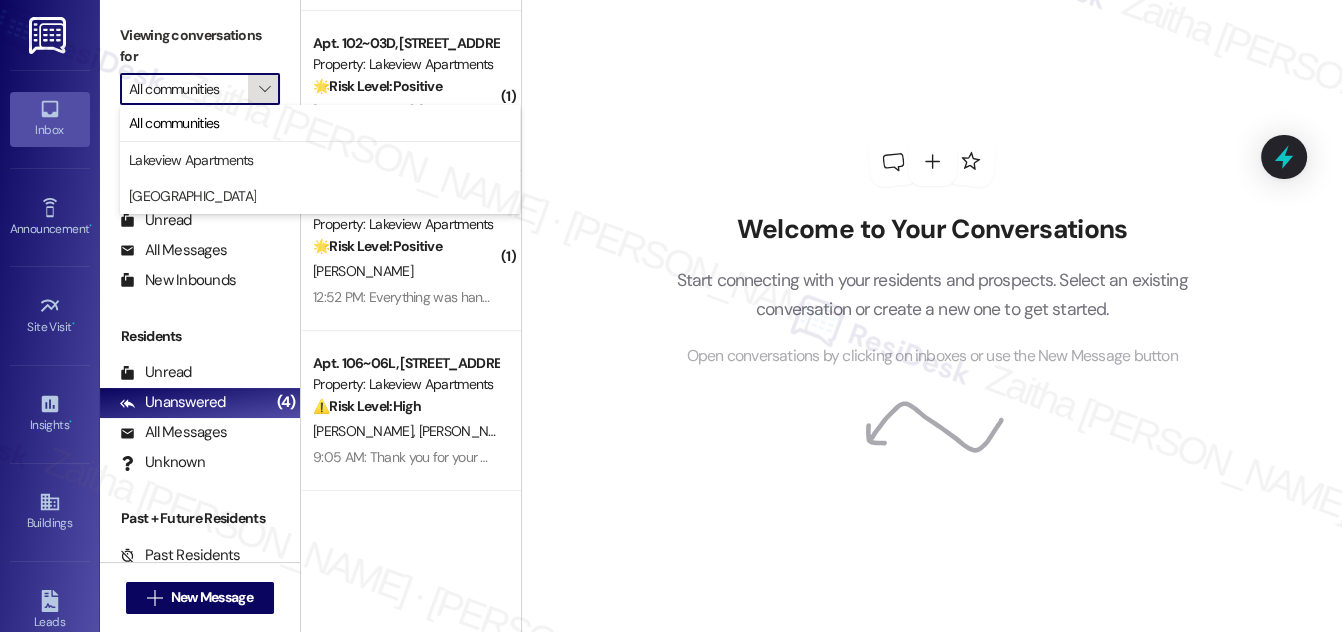click on "" at bounding box center [264, 89] 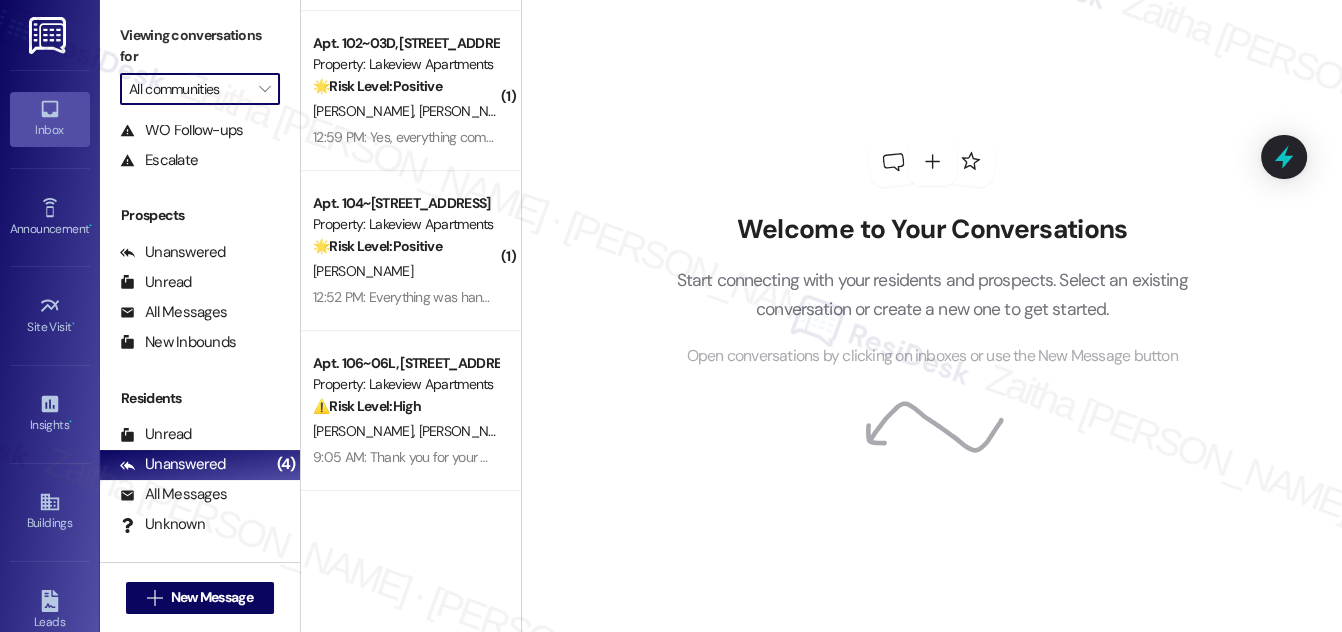 scroll, scrollTop: 173, scrollLeft: 0, axis: vertical 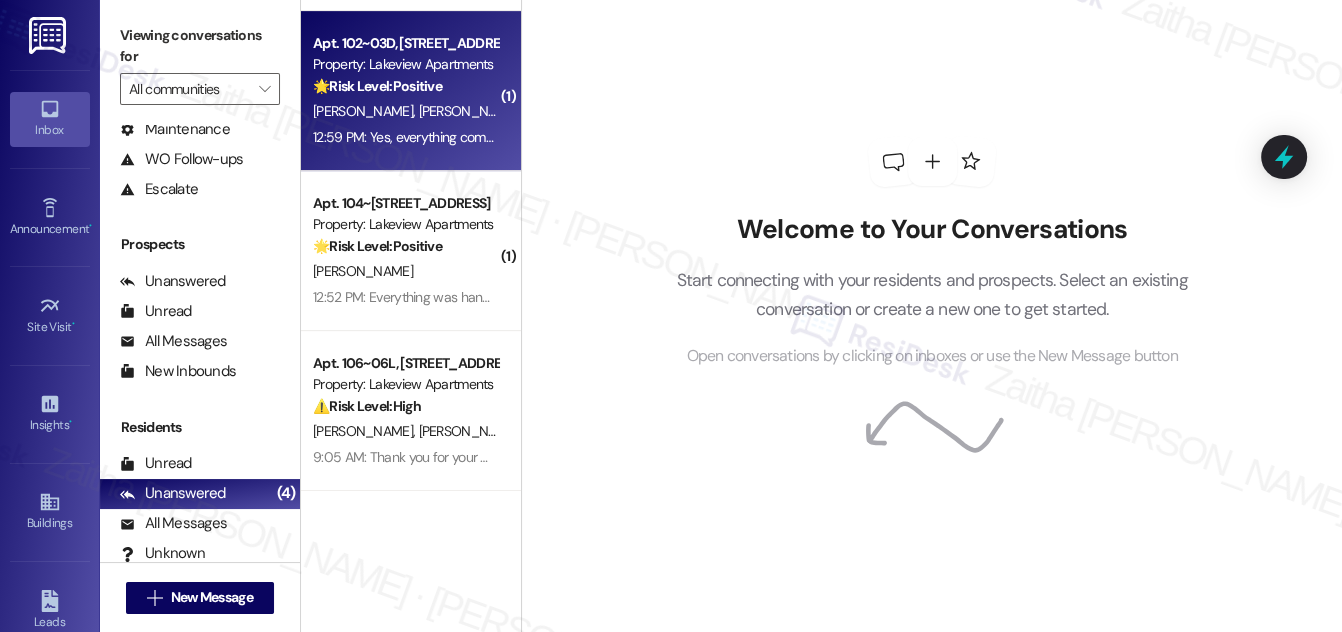 click on "[PERSON_NAME] [PERSON_NAME]" at bounding box center [405, 111] 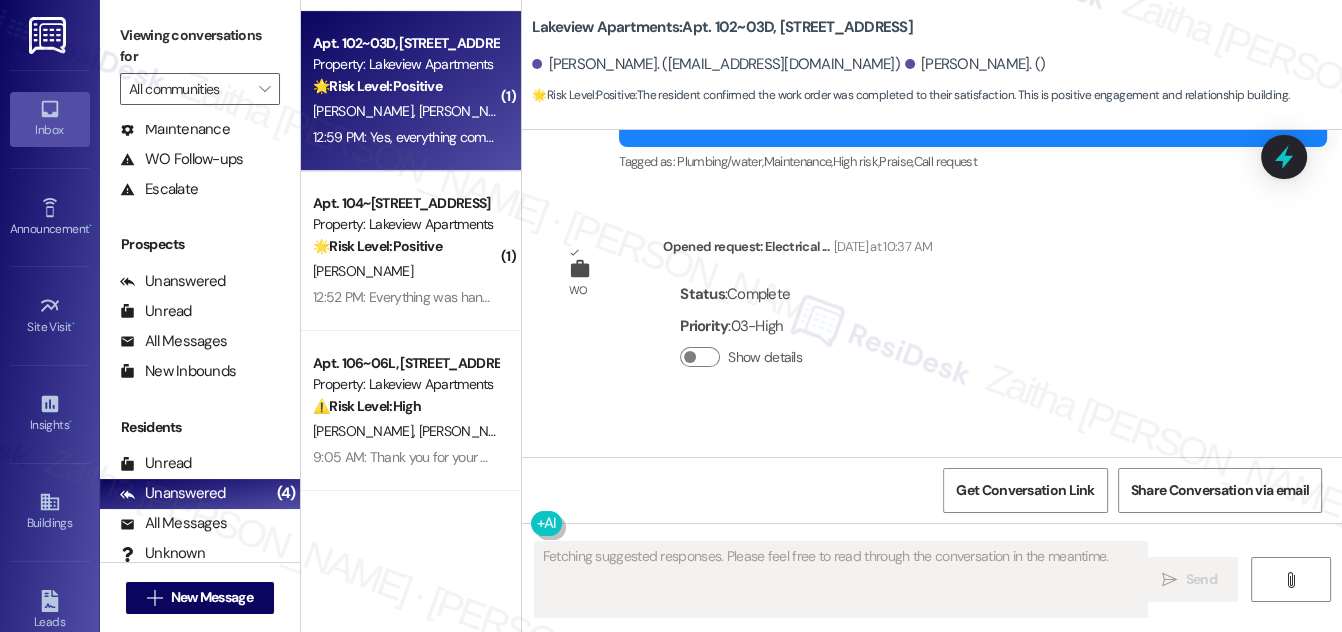 scroll, scrollTop: 6155, scrollLeft: 0, axis: vertical 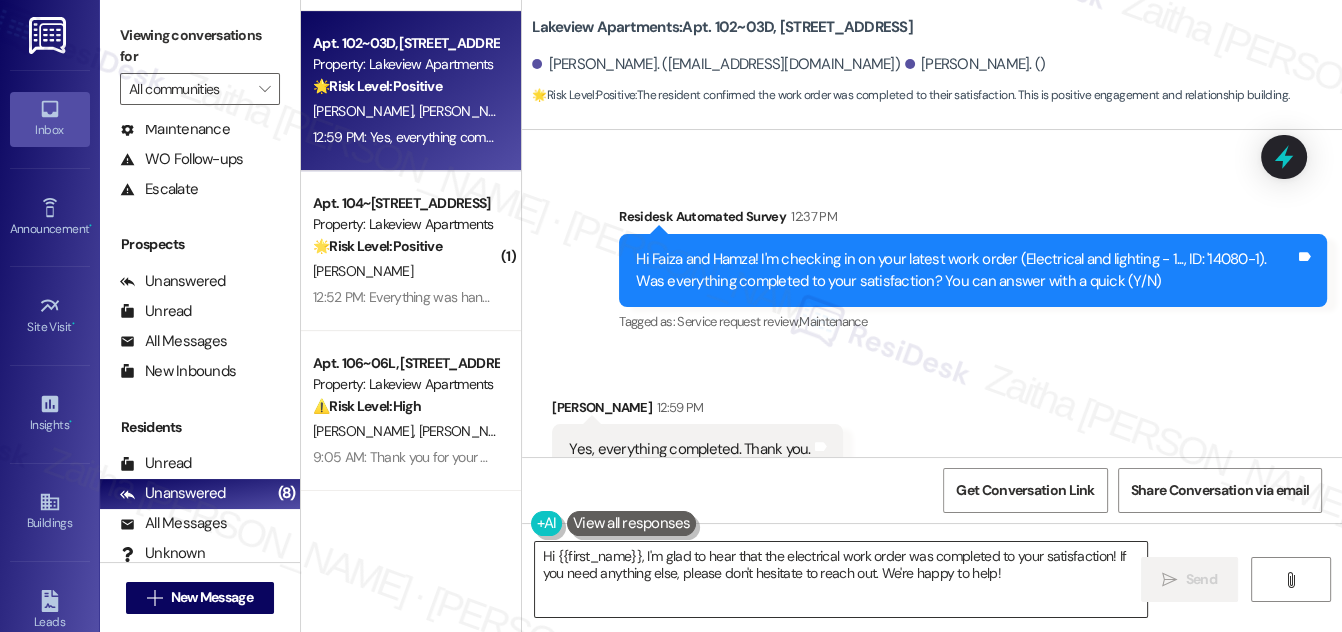 click on "Hi {{first_name}}, I'm glad to hear that the electrical work order was completed to your satisfaction! If you need anything else, please don't hesitate to reach out. We're happy to help!" at bounding box center [841, 579] 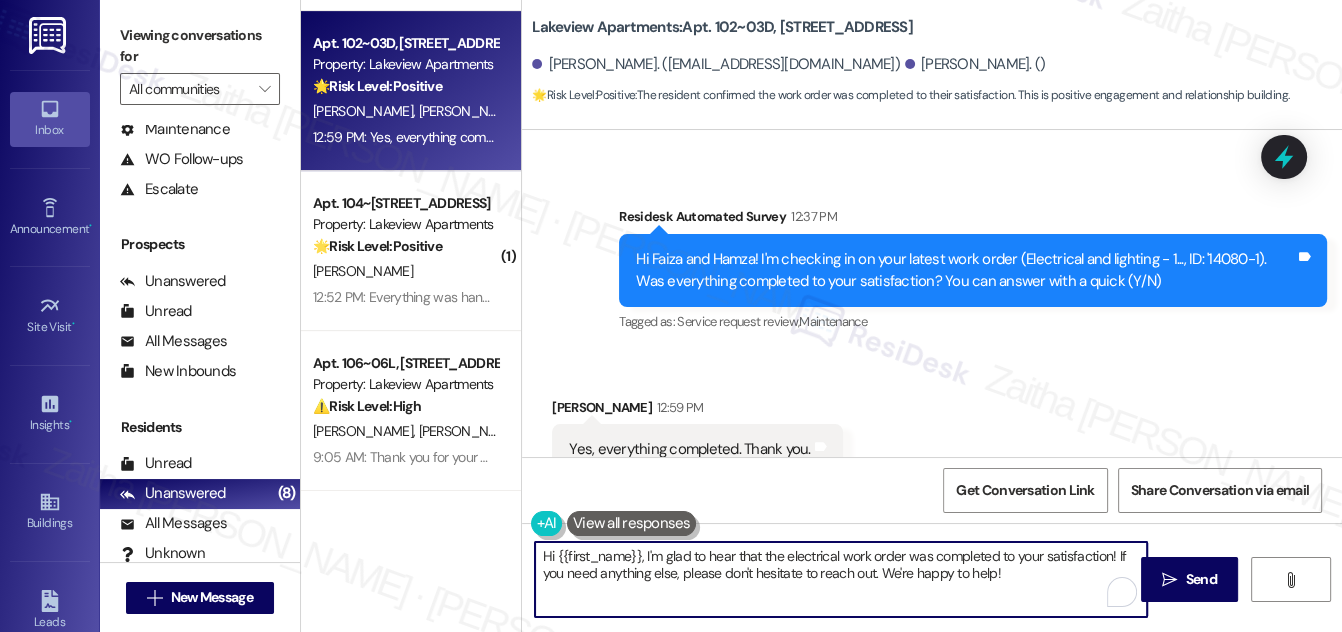 click on "Hi {{first_name}}, I'm glad to hear that the electrical work order was completed to your satisfaction! If you need anything else, please don't hesitate to reach out. We're happy to help!" at bounding box center (841, 579) 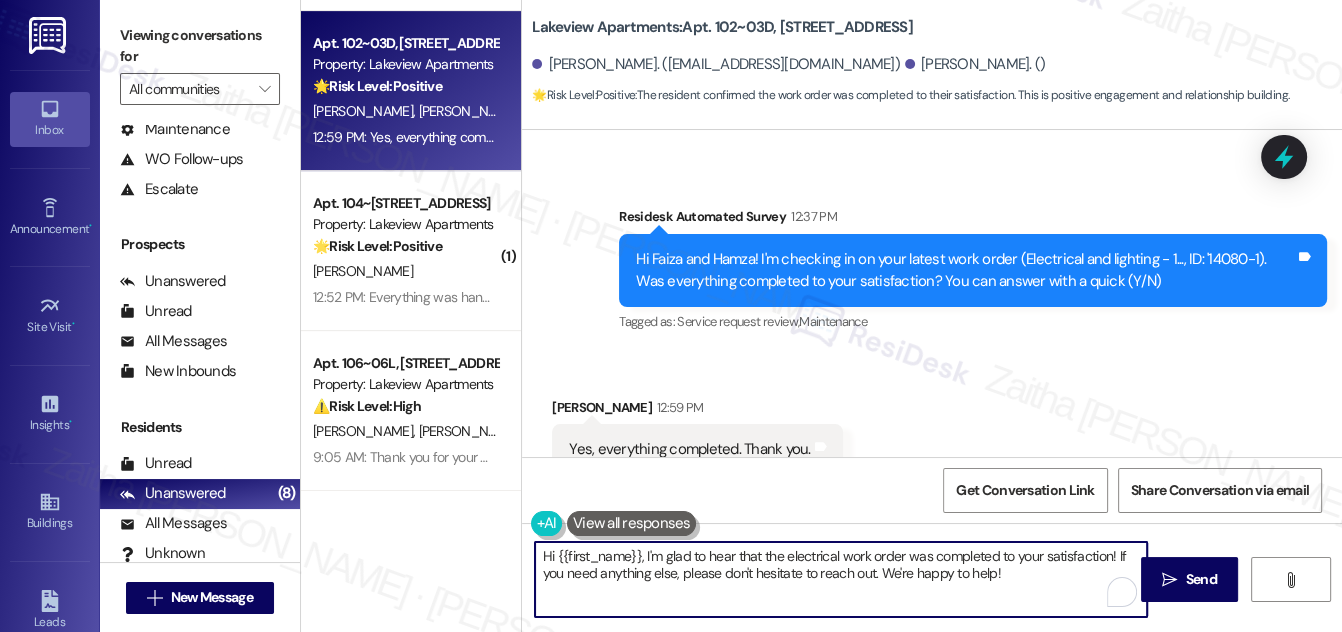 click on "Hi {{first_name}}, I'm glad to hear that the electrical work order was completed to your satisfaction! If you need anything else, please don't hesitate to reach out. We're happy to help!" at bounding box center [841, 579] 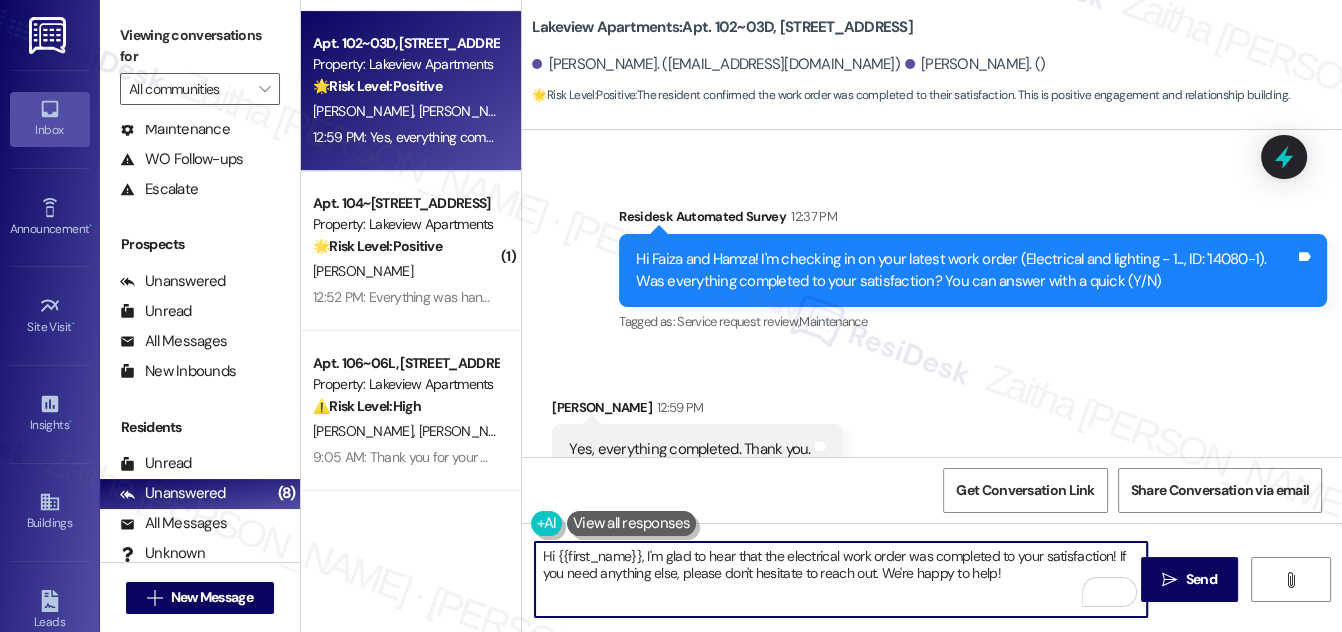 click on "Hi {{first_name}}, I'm glad to hear that the electrical work order was completed to your satisfaction! If you need anything else, please don't hesitate to reach out. We're happy to help!" at bounding box center [841, 579] 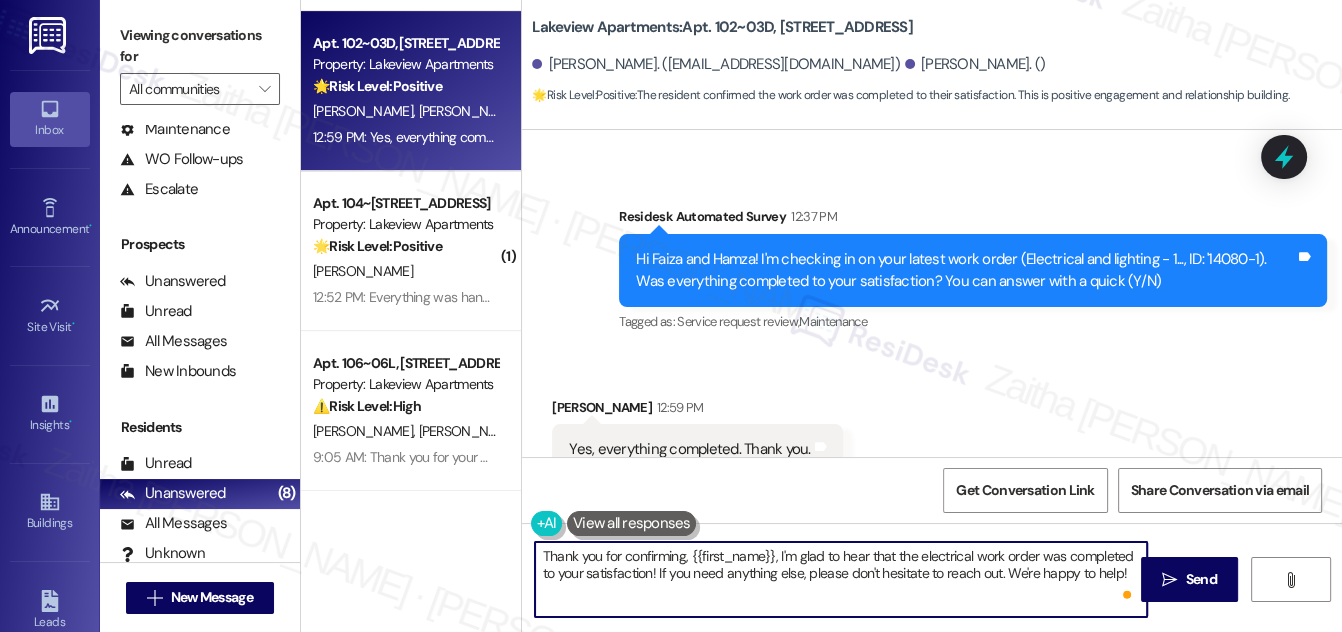 scroll, scrollTop: 6156, scrollLeft: 0, axis: vertical 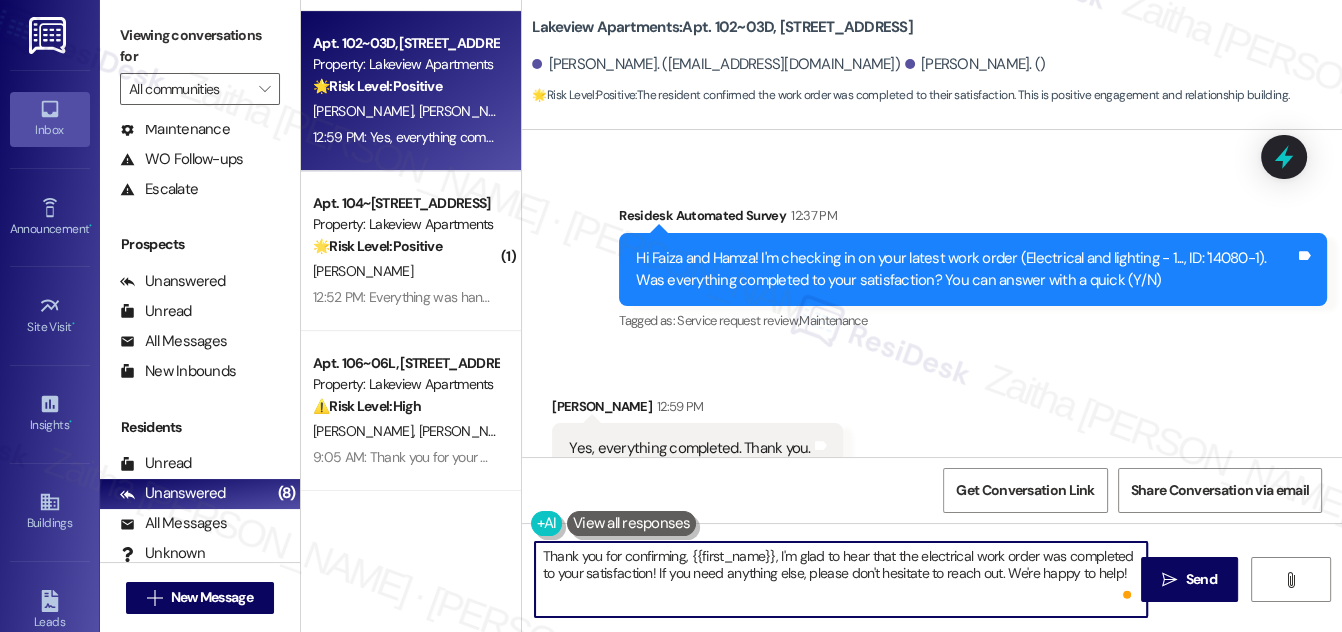 drag, startPoint x: 554, startPoint y: 335, endPoint x: 566, endPoint y: 337, distance: 12.165525 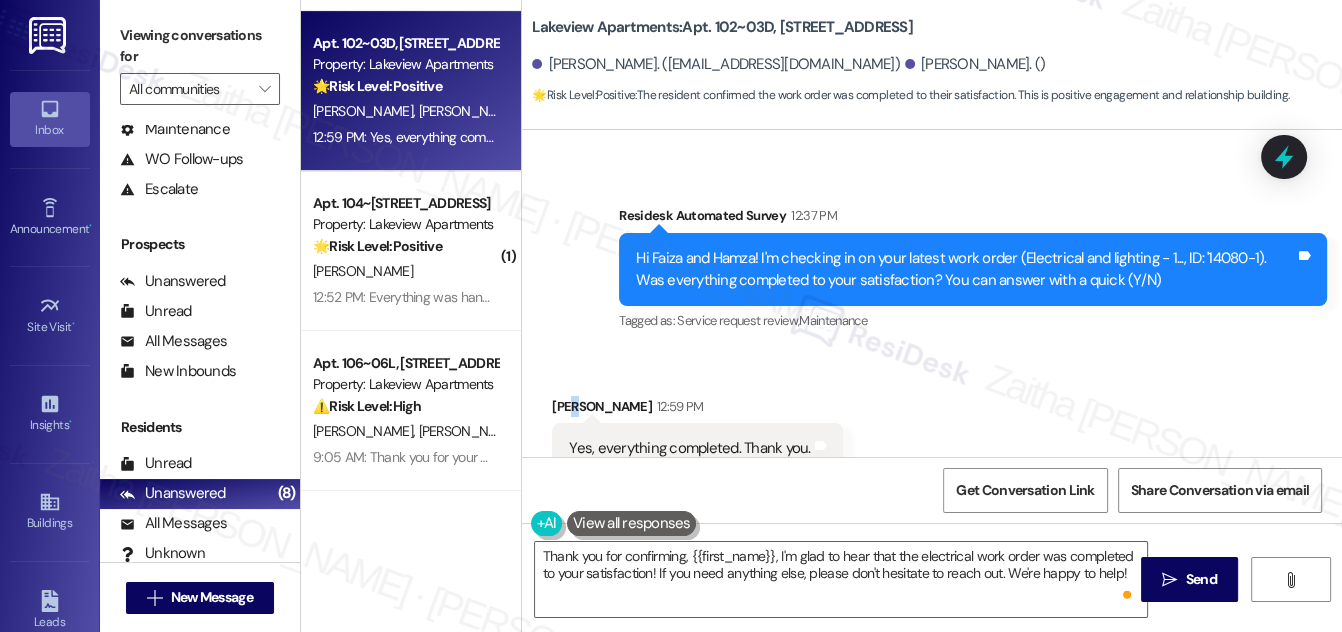 click on "[PERSON_NAME] 12:59 PM" at bounding box center [697, 410] 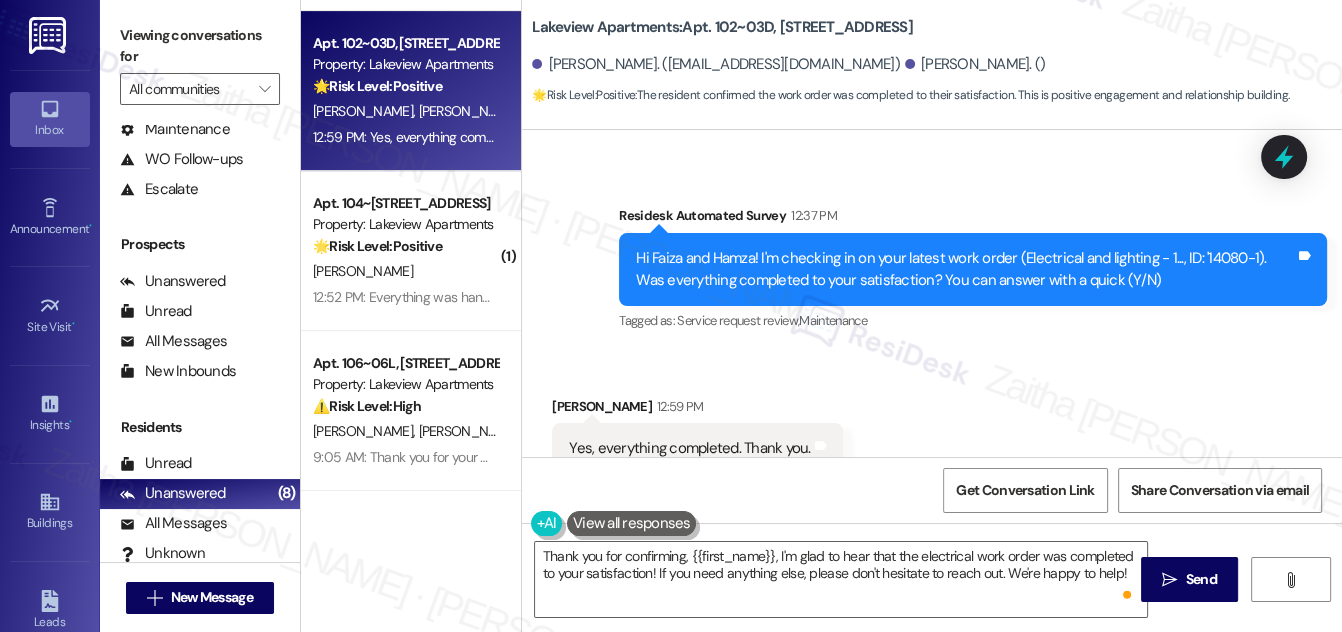 click on "[PERSON_NAME] 12:59 PM" at bounding box center [697, 410] 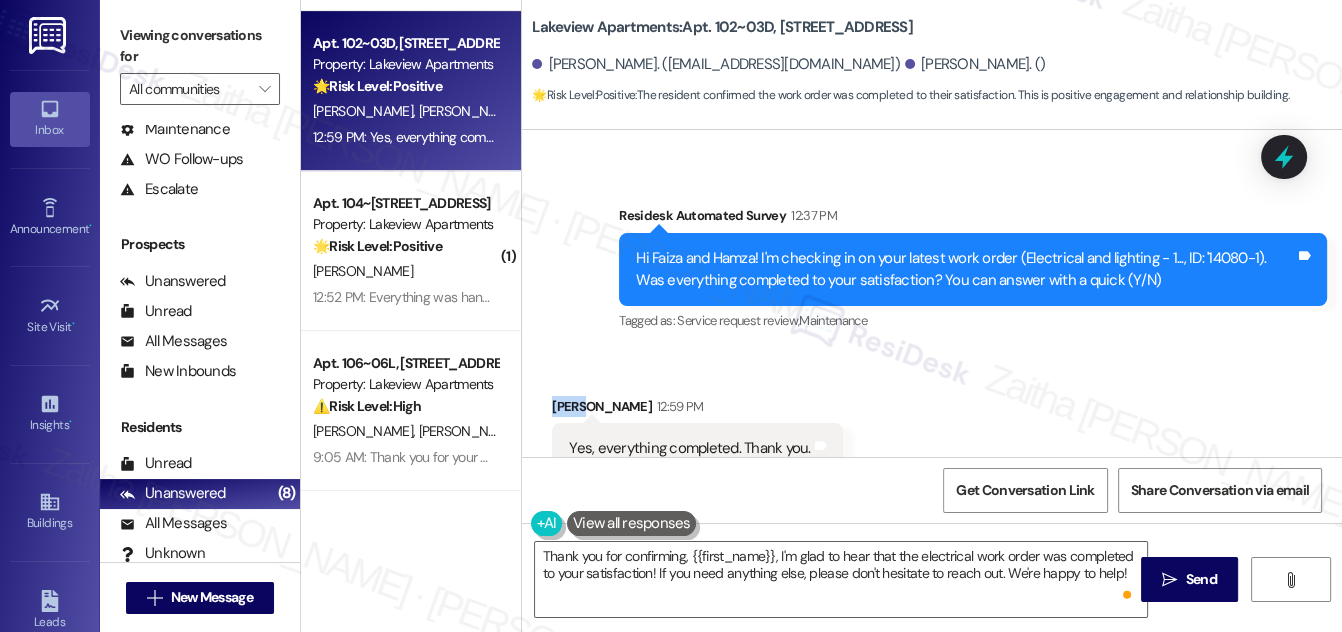 click on "[PERSON_NAME] 12:59 PM" at bounding box center (697, 410) 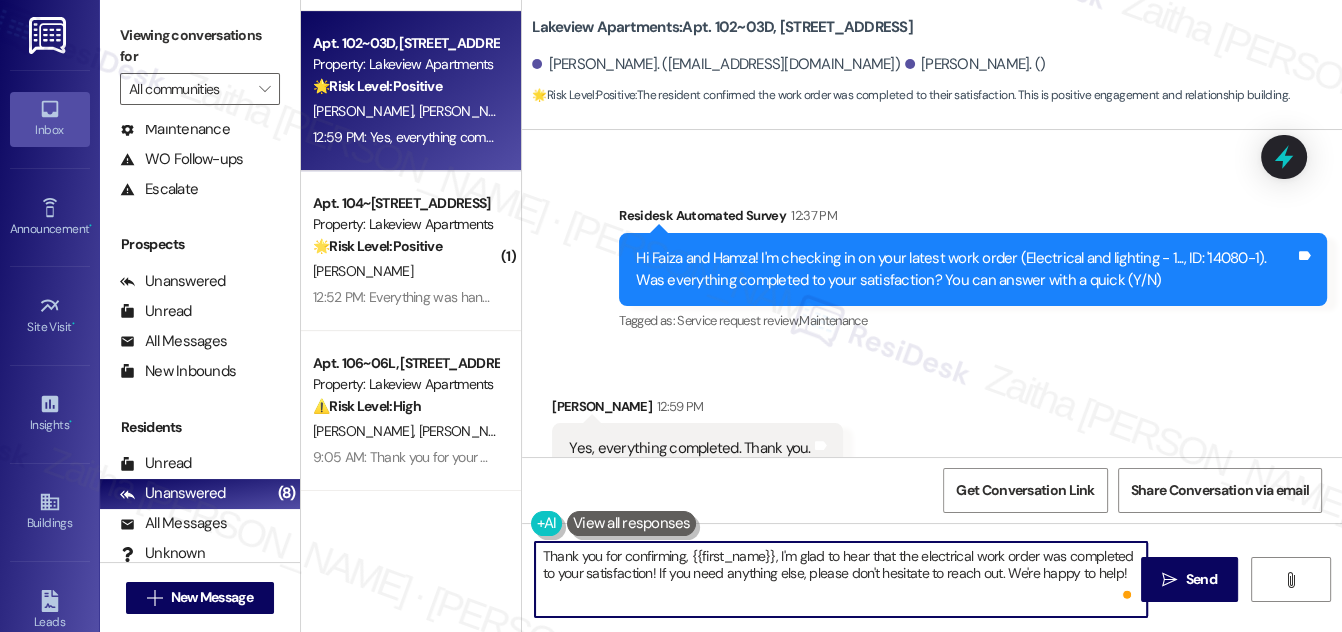 click on "Thank you for confirming, {{first_name}}, I'm glad to hear that the electrical work order was completed to your satisfaction! If you need anything else, please don't hesitate to reach out. We're happy to help!" at bounding box center [841, 579] 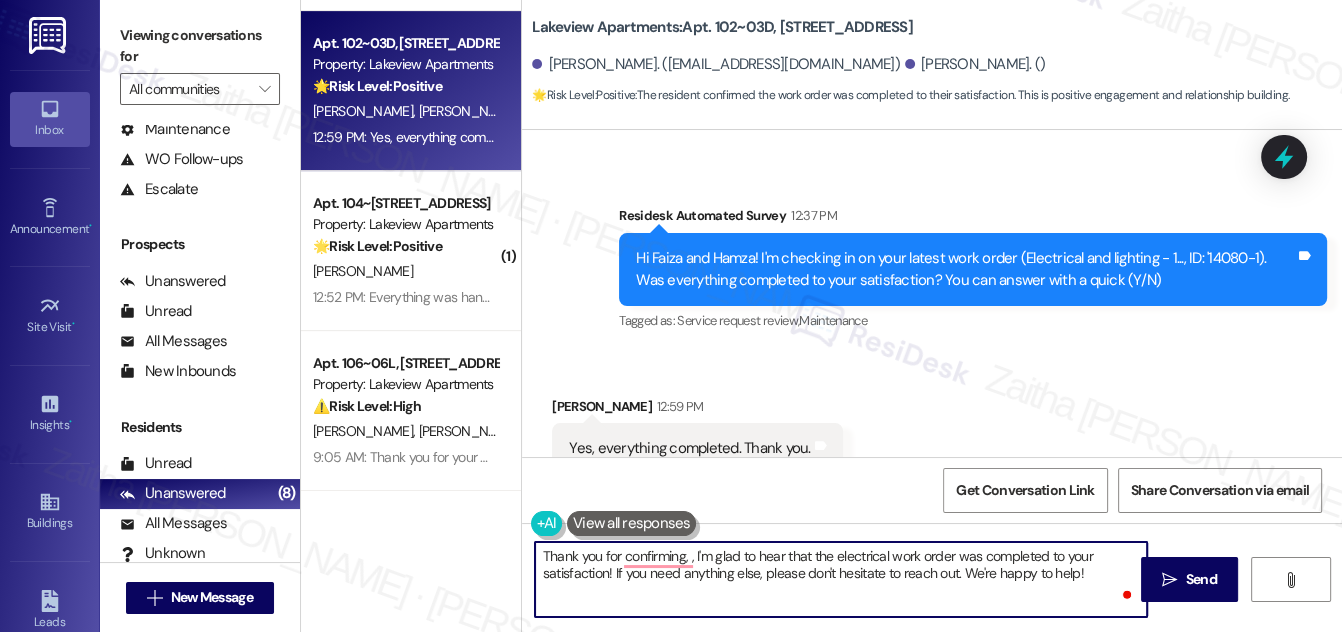 paste on "Faiza" 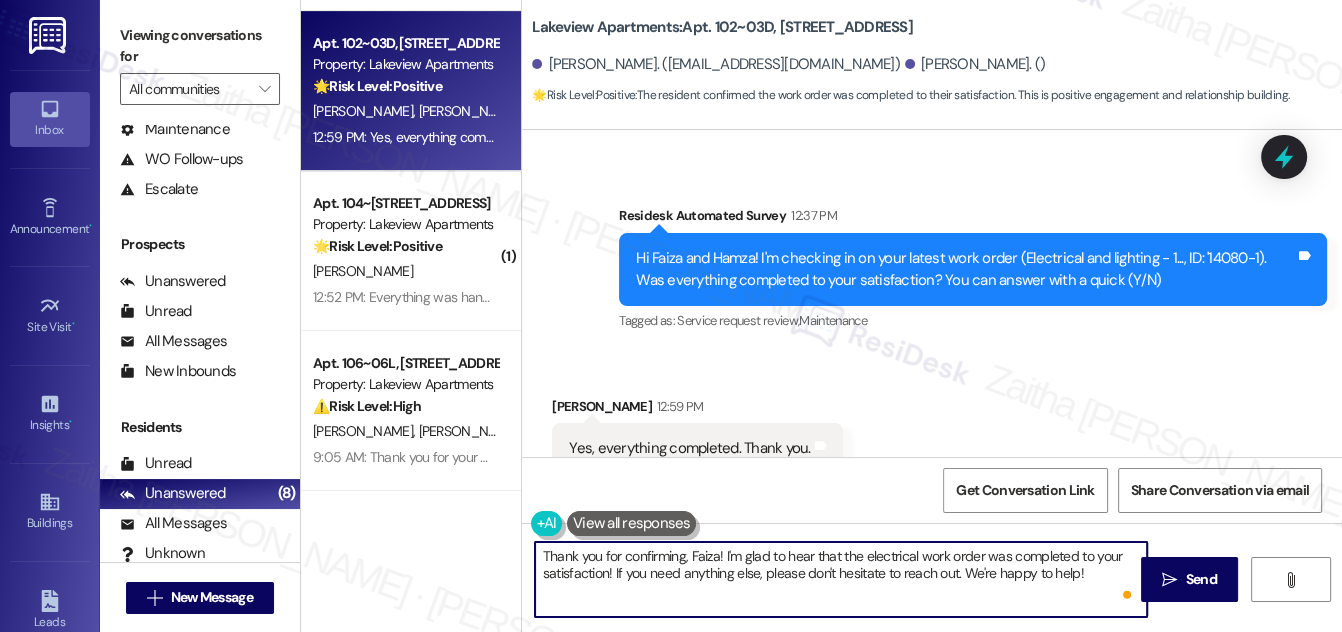 click on "Thank you for confirming, Faiza! I'm glad to hear that the electrical work order was completed to your satisfaction! If you need anything else, please don't hesitate to reach out. We're happy to help!" at bounding box center [841, 579] 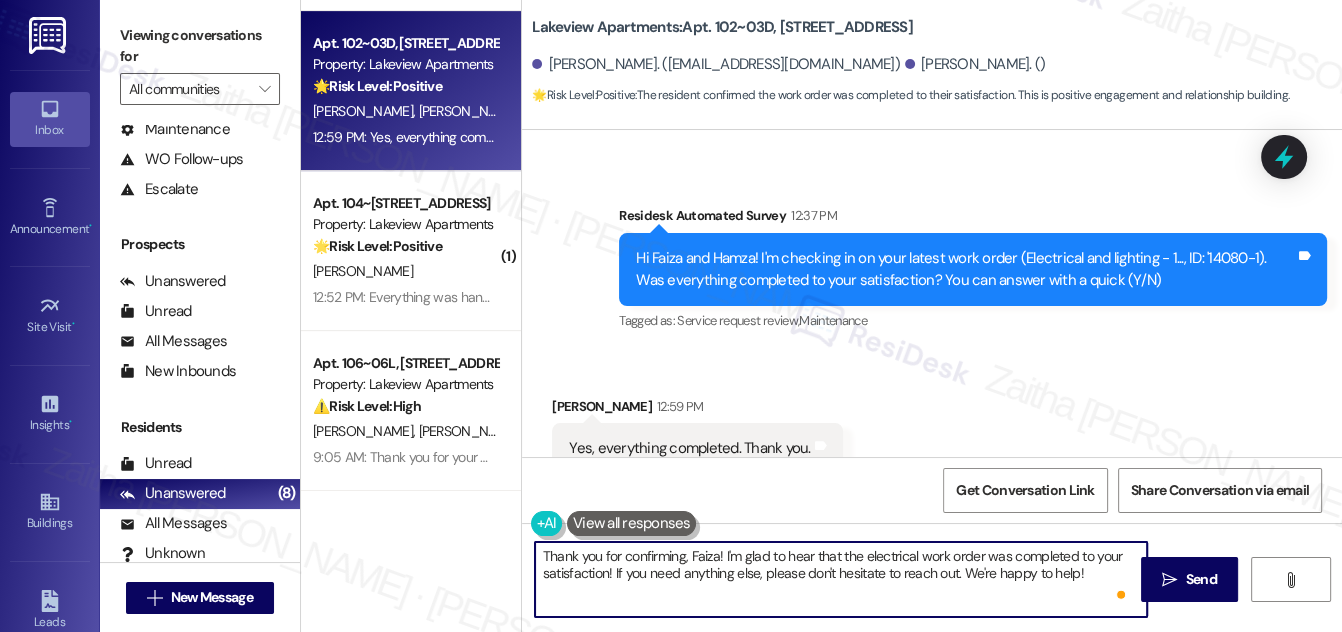 paste on "We would love to hear your honest feedback. How would you rate your overall satisfaction with our on-site service, including staff responsiveness, issue resolution, and communication?" 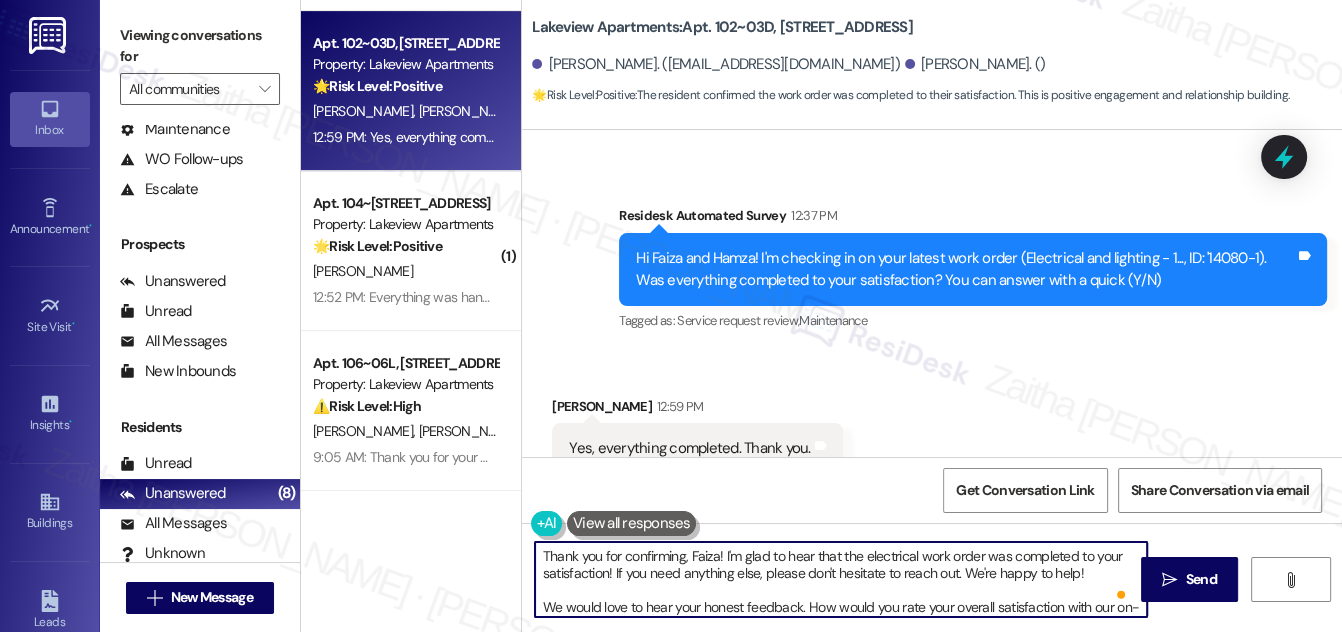 scroll, scrollTop: 16, scrollLeft: 0, axis: vertical 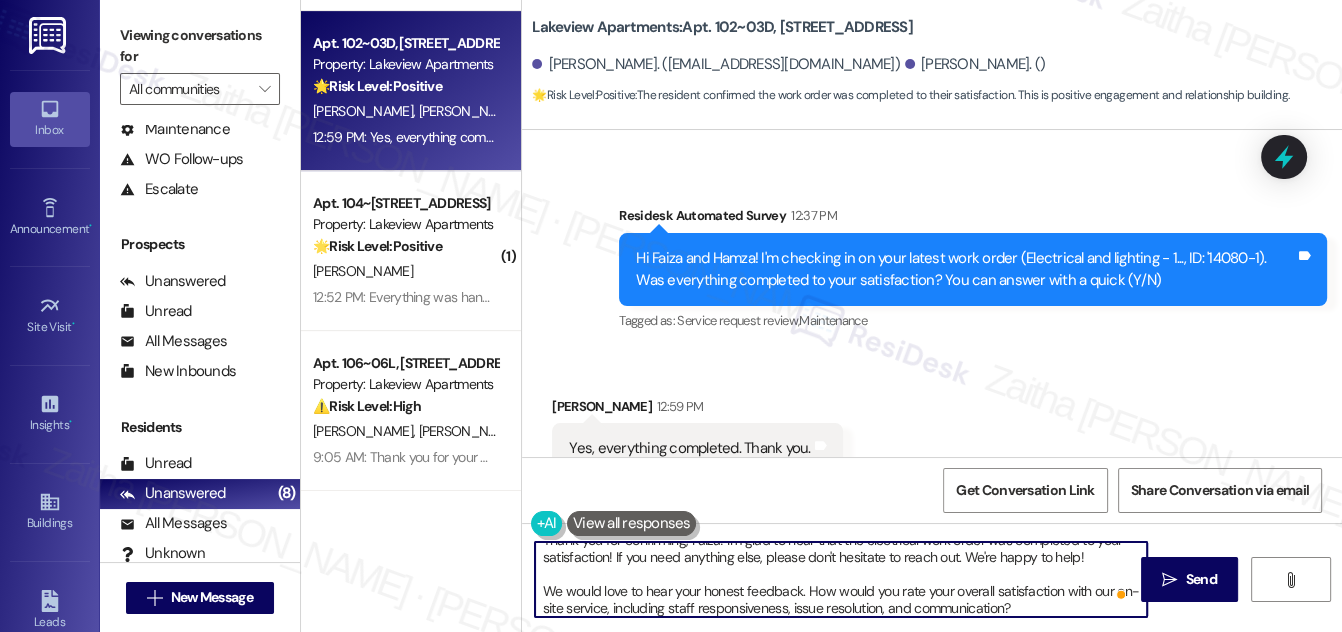 click on "Thank you for confirming, Faiza! I'm glad to hear that the electrical work order was completed to your satisfaction! If you need anything else, please don't hesitate to reach out. We're happy to help!
We would love to hear your honest feedback. How would you rate your overall satisfaction with our on-site service, including staff responsiveness, issue resolution, and communication?" at bounding box center [841, 579] 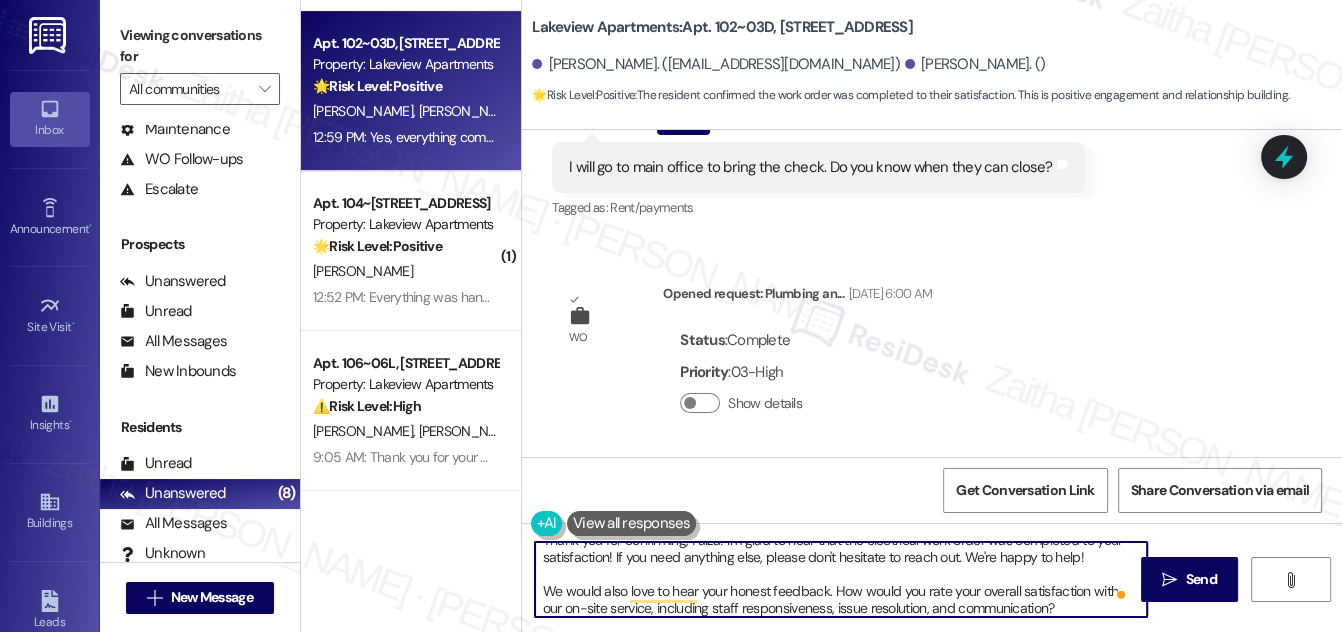 scroll, scrollTop: 5429, scrollLeft: 0, axis: vertical 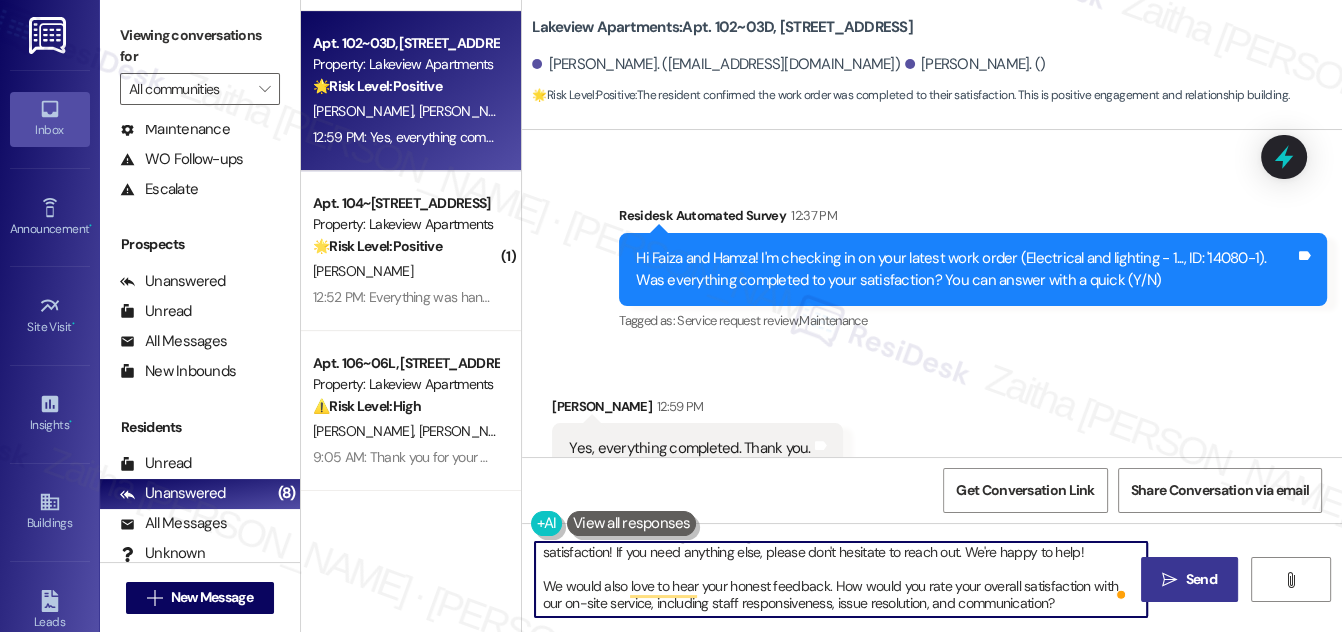 type on "Thank you for confirming, Faiza! I'm glad to hear that the electrical work order was completed to your satisfaction! If you need anything else, please don't hesitate to reach out. We're happy to help!
We would also love to hear your honest feedback. How would you rate your overall satisfaction with our on-site service, including staff responsiveness, issue resolution, and communication?" 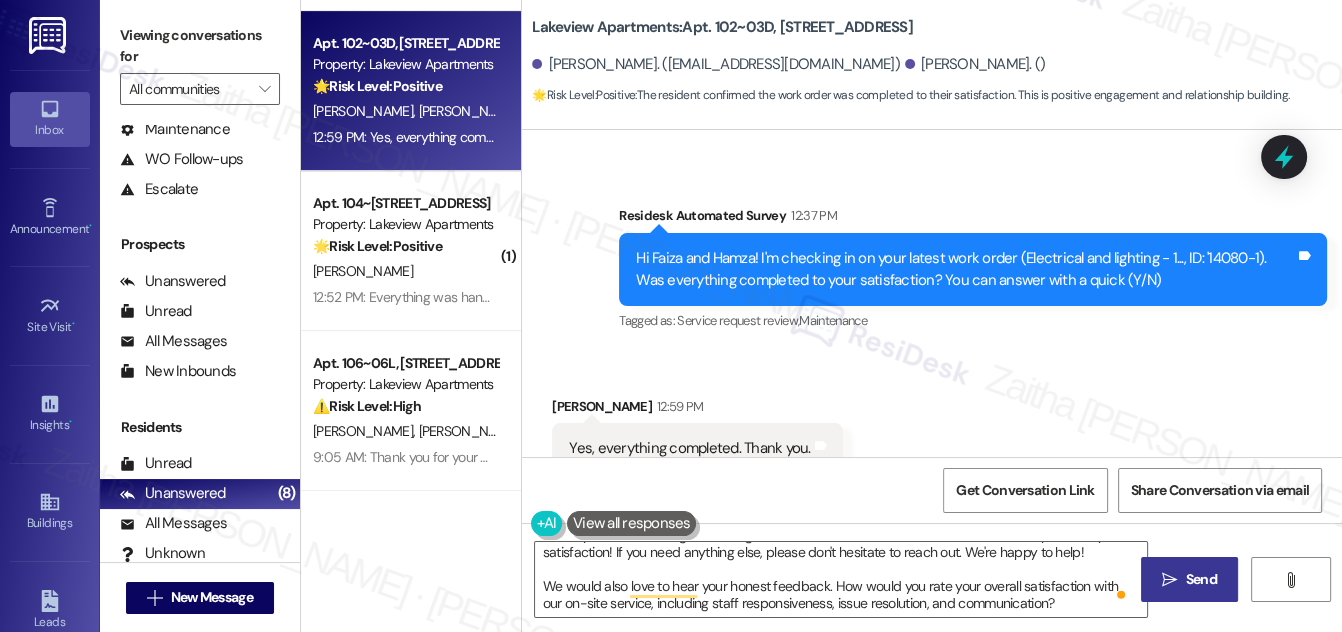click on " Send" at bounding box center [1189, 579] 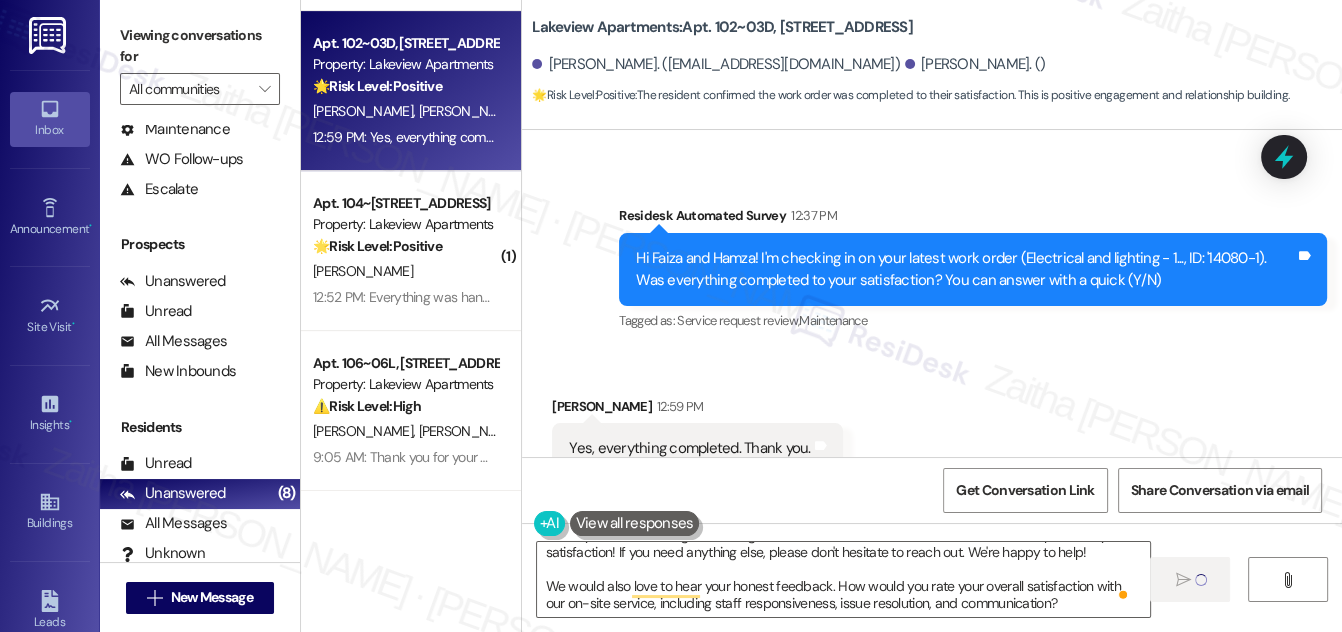 type 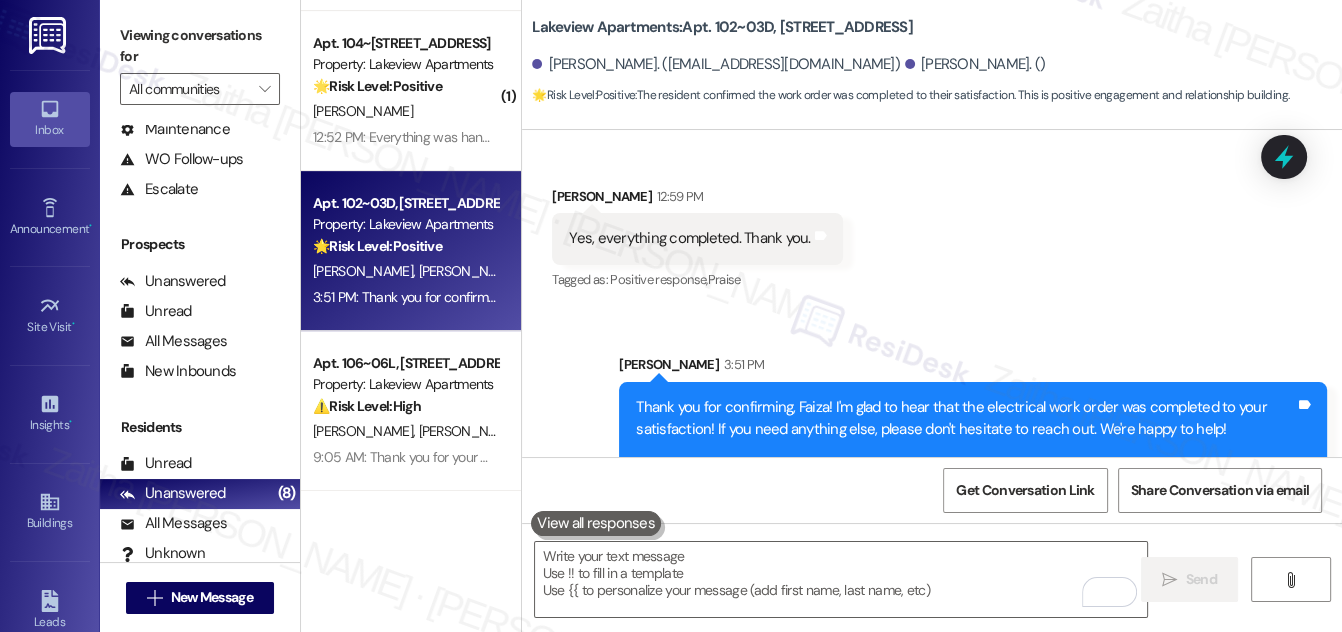 scroll, scrollTop: 6381, scrollLeft: 0, axis: vertical 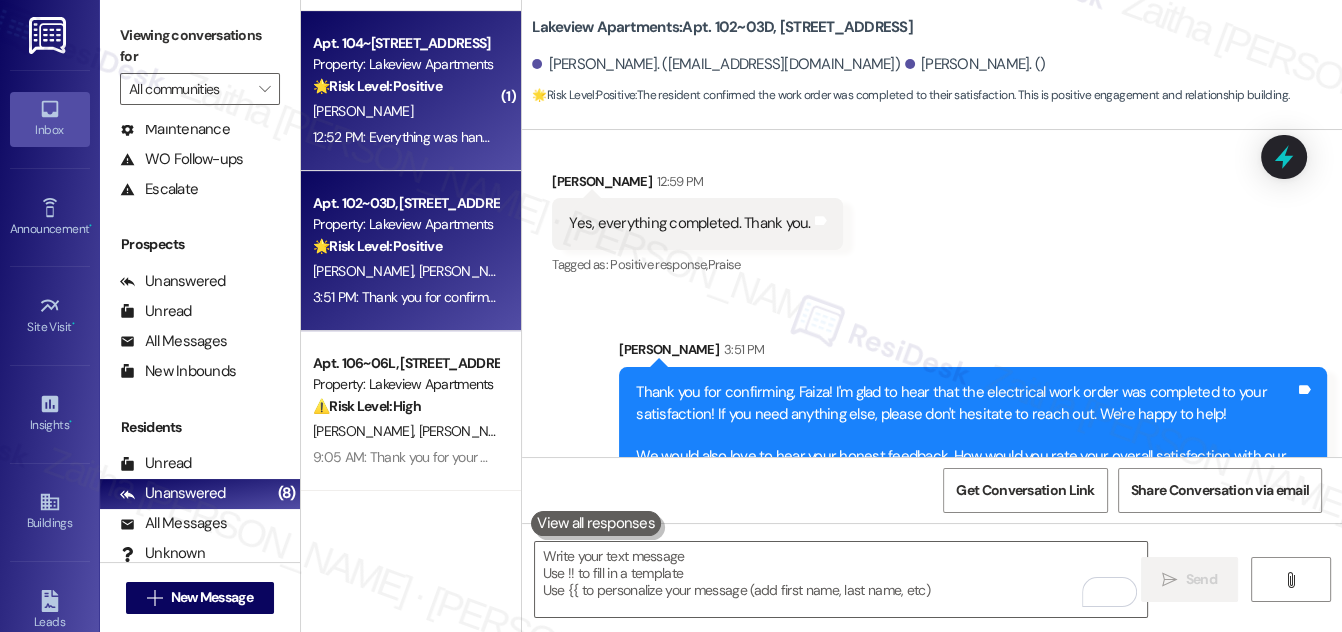 click on "[PERSON_NAME]" at bounding box center [405, 111] 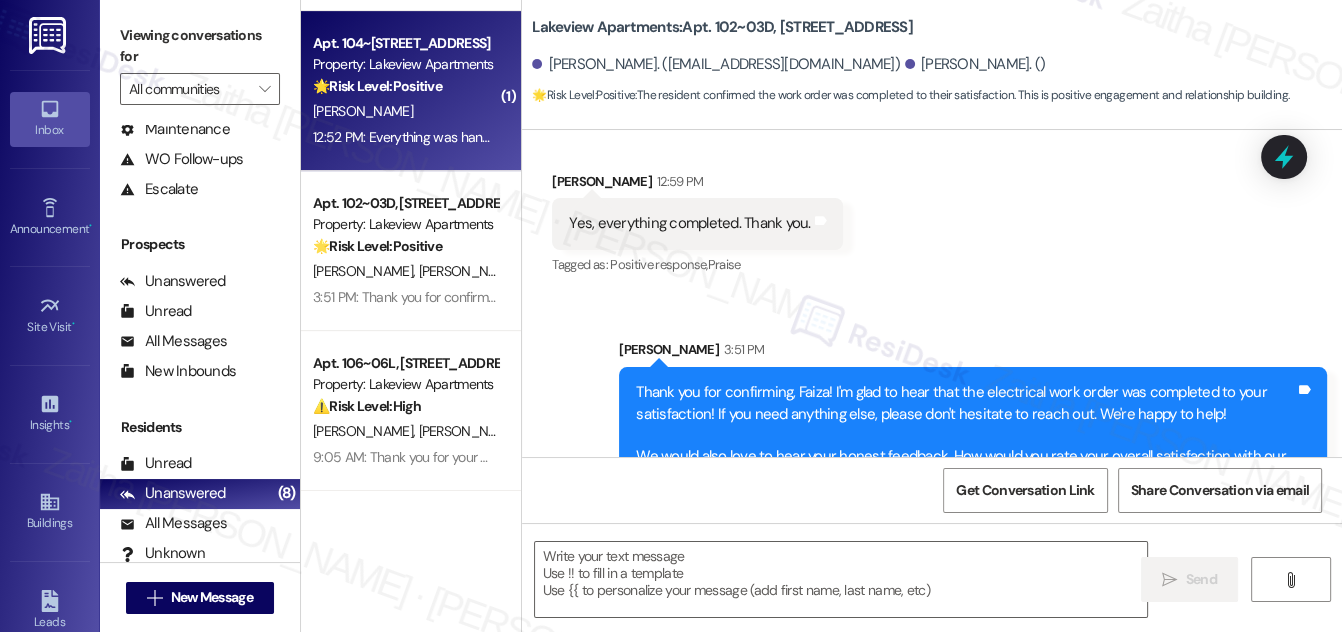 type on "Fetching suggested responses. Please feel free to read through the conversation in the meantime." 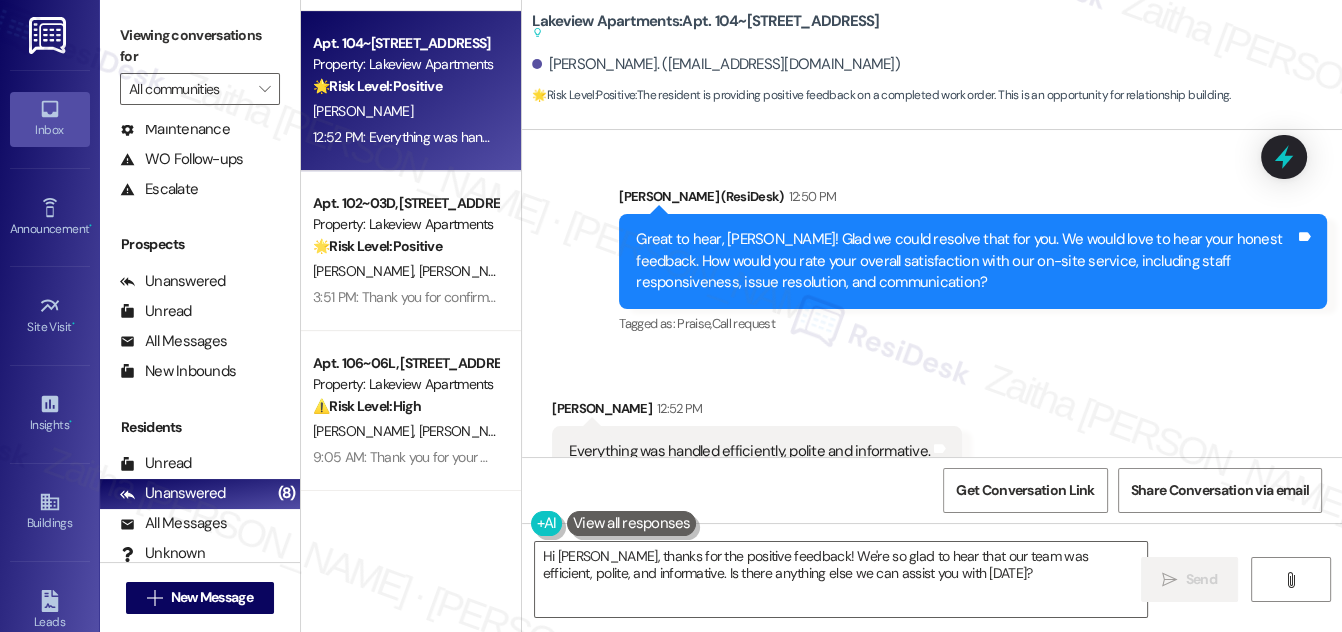 scroll, scrollTop: 4926, scrollLeft: 0, axis: vertical 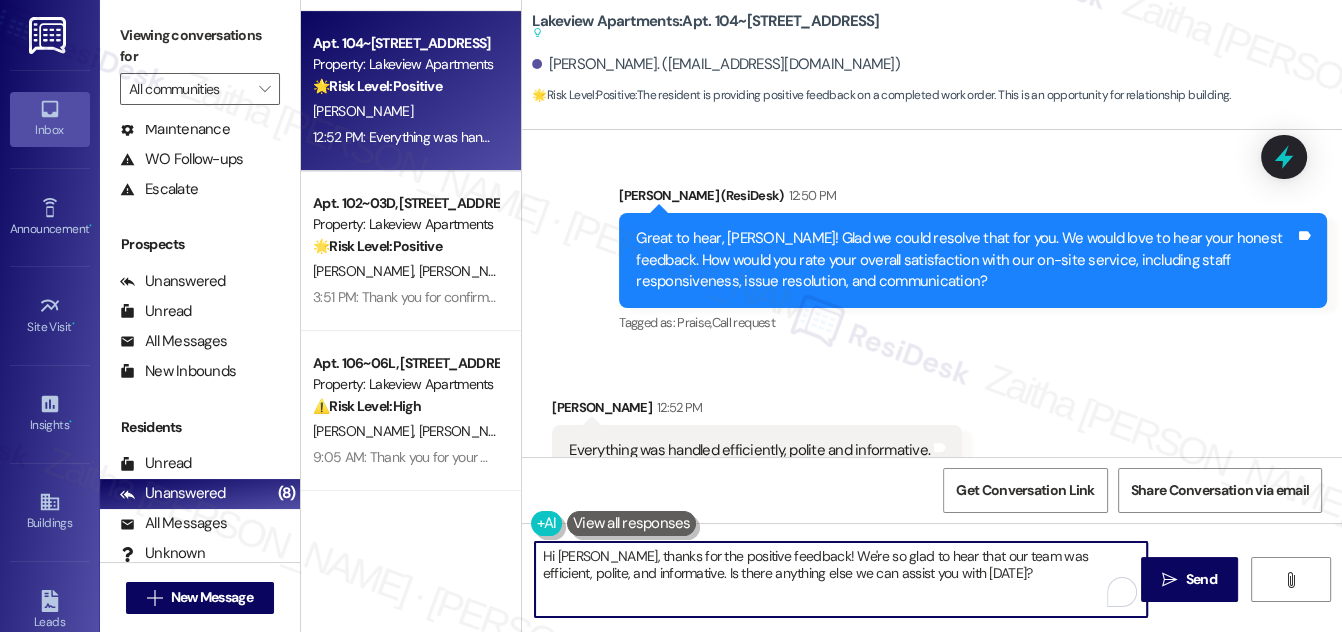 drag, startPoint x: 594, startPoint y: 554, endPoint x: 542, endPoint y: 554, distance: 52 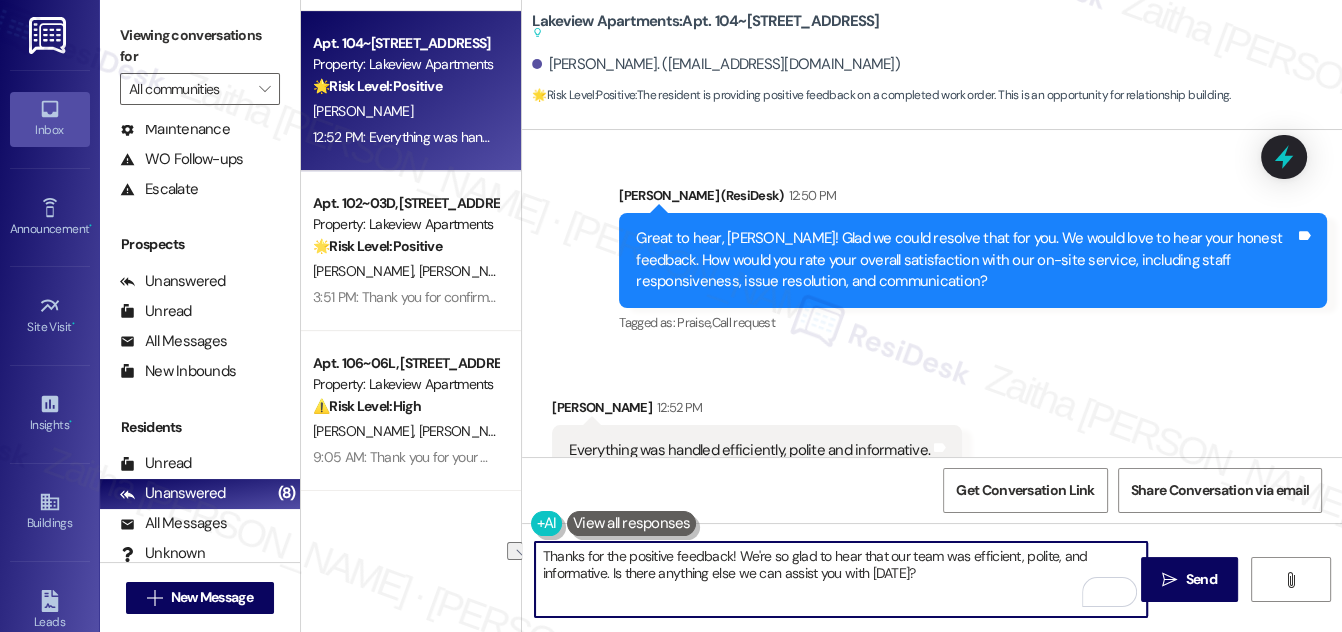 drag, startPoint x: 608, startPoint y: 570, endPoint x: 918, endPoint y: 579, distance: 310.1306 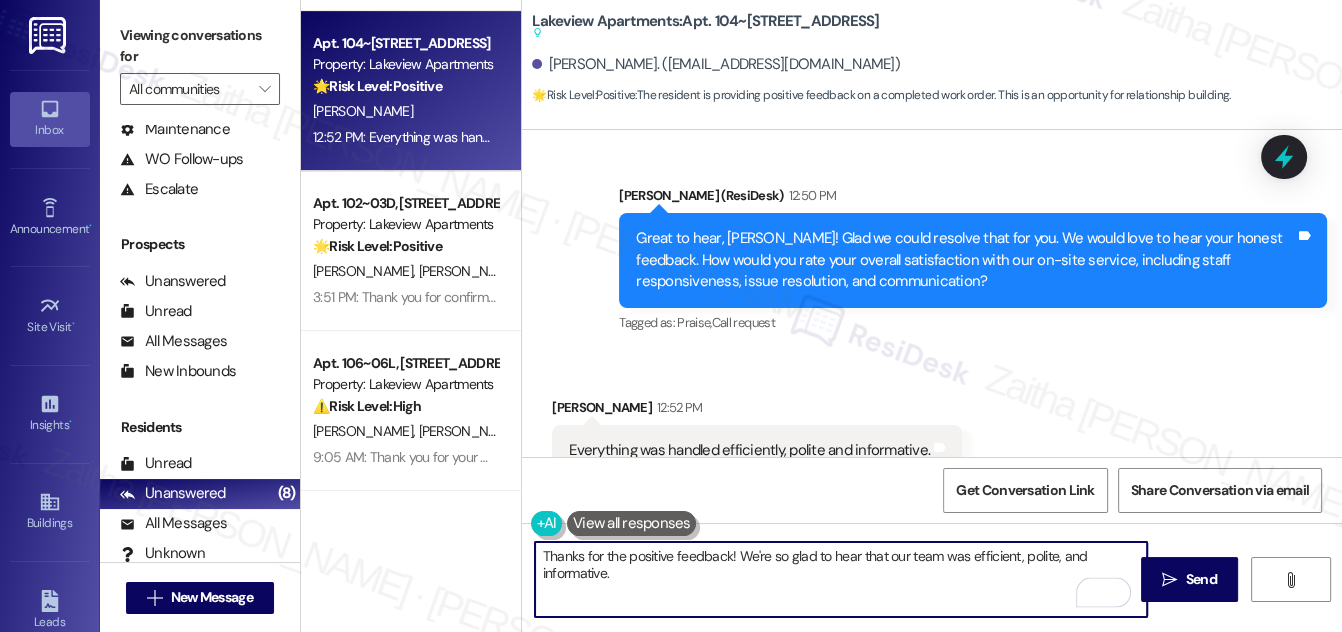 paste on "If it’s not too much trouble, would you kindly consider sharing your feedback in a Google review? It only takes a few minutes, and it would mean a lot to us! You may leave your review at your convenience. I would also appreciate it if you could let me know when your review is posted. Thank you!!! Here's a quick link {{google_review_link}}" 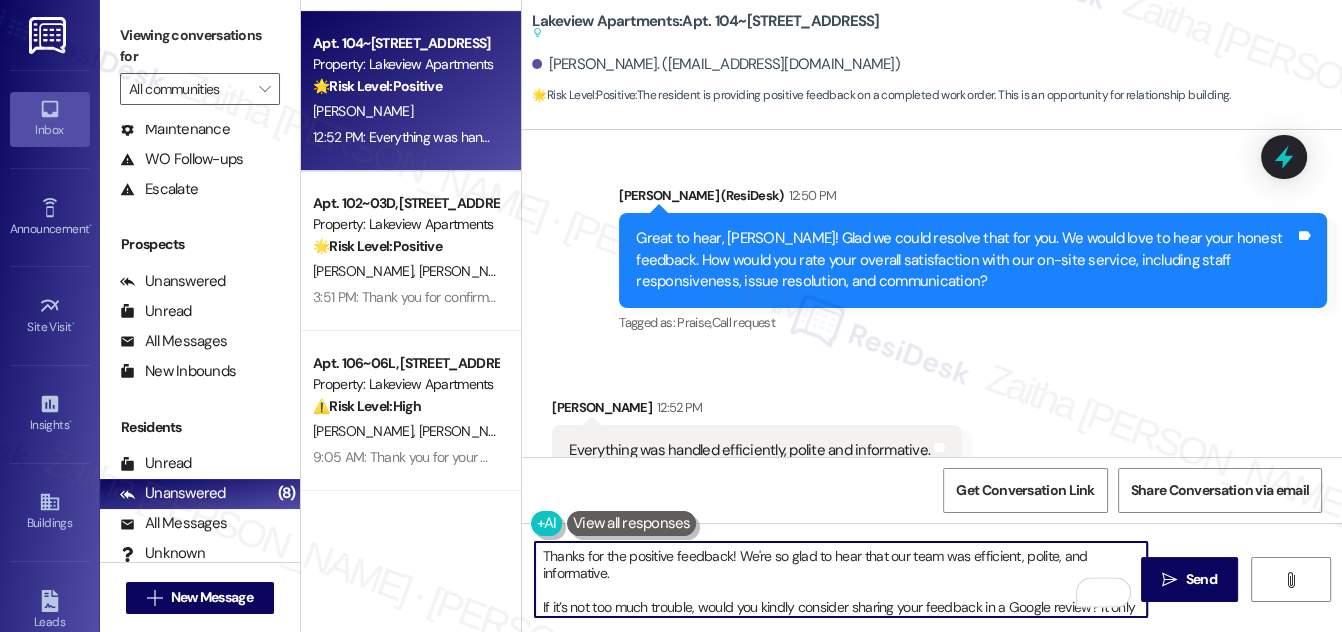 scroll, scrollTop: 53, scrollLeft: 0, axis: vertical 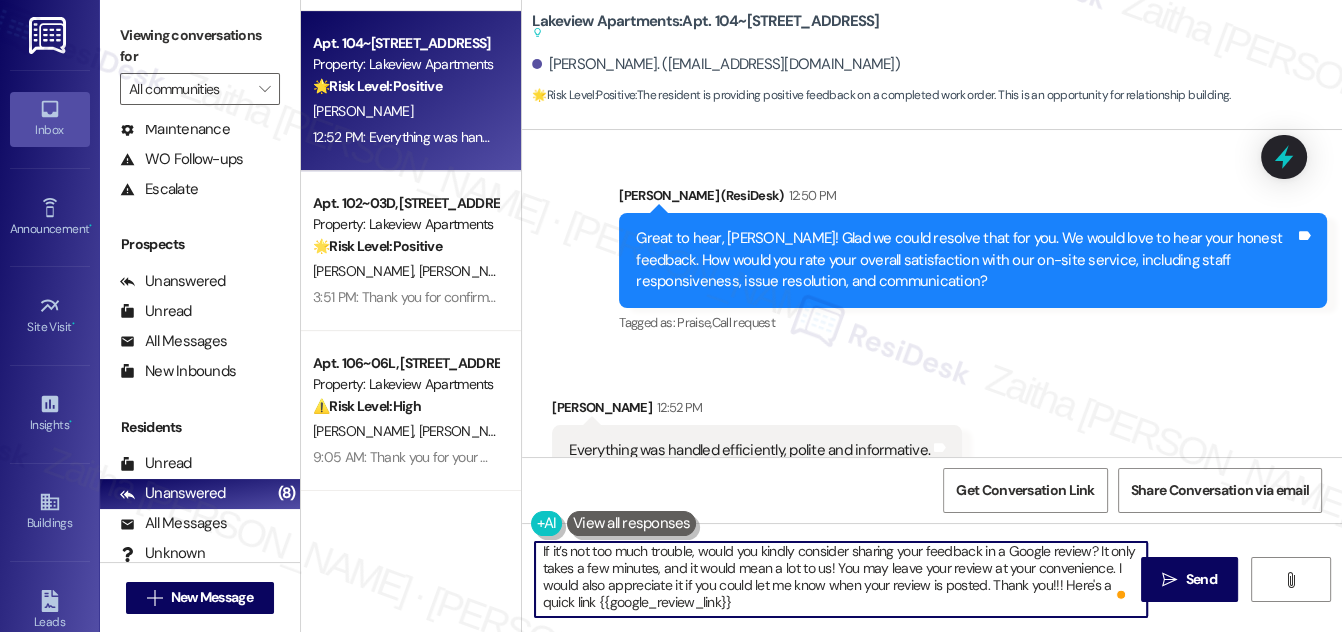 click on "Thanks for the positive feedback! We're so glad to hear that our team was efficient, polite, and informative.
If it’s not too much trouble, would you kindly consider sharing your feedback in a Google review? It only takes a few minutes, and it would mean a lot to us! You may leave your review at your convenience. I would also appreciate it if you could let me know when your review is posted. Thank you!!! Here's a quick link {{google_review_link}}" at bounding box center [841, 579] 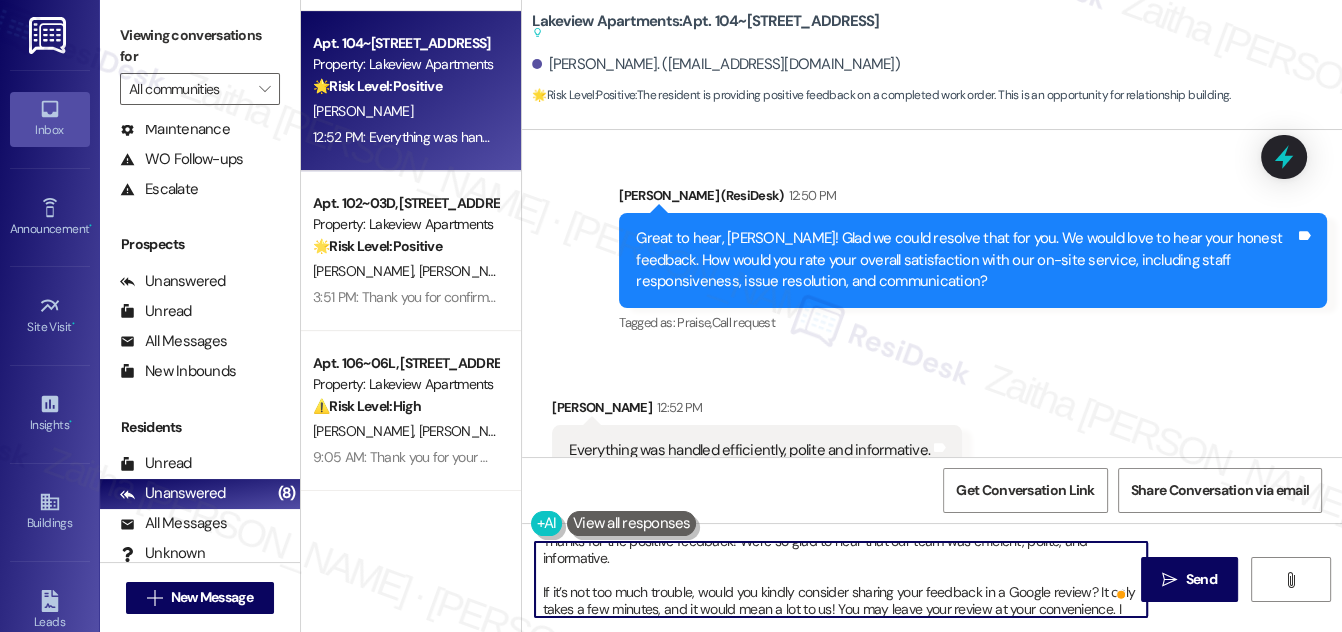 scroll, scrollTop: 0, scrollLeft: 0, axis: both 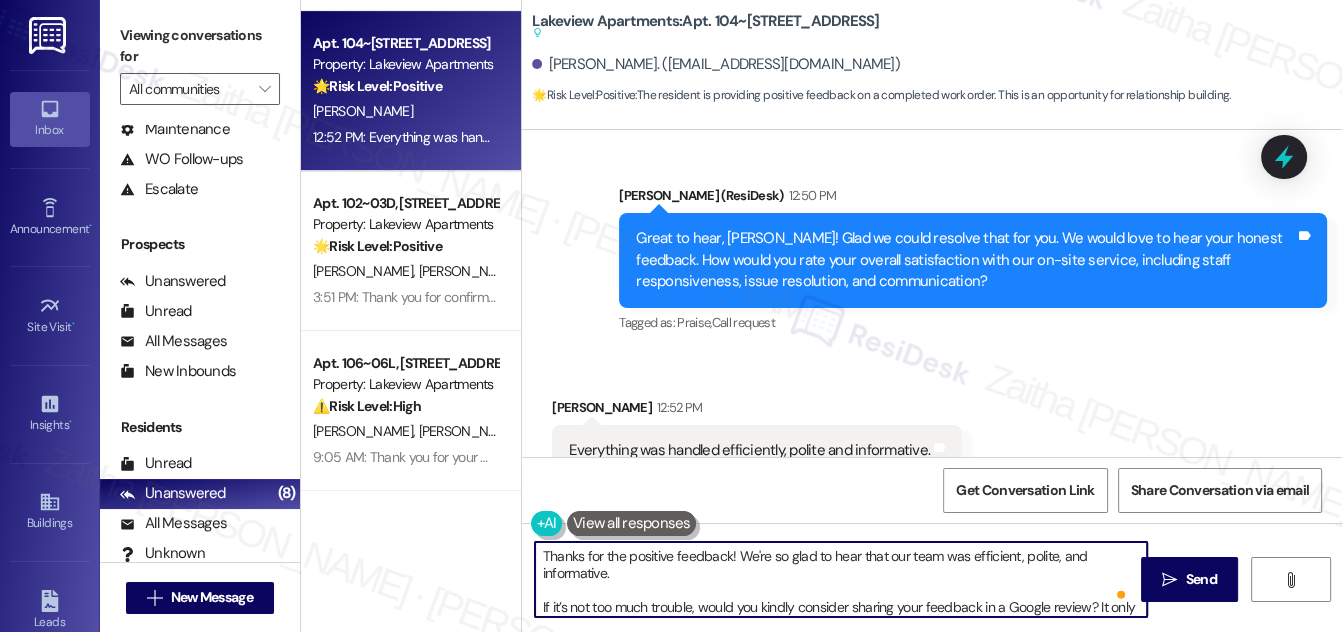 click on "Thanks for the positive feedback! We're so glad to hear that our team was efficient, polite, and informative.
If it’s not too much trouble, would you kindly consider sharing your feedback in a Google review? It only takes a few minutes, and it would mean a lot to us! You may leave your review at your convenience. I would also appreciate it if you could let me know when your review is posted. Thank you!!! Here's a quick link {{google_review_link}}" at bounding box center (841, 579) 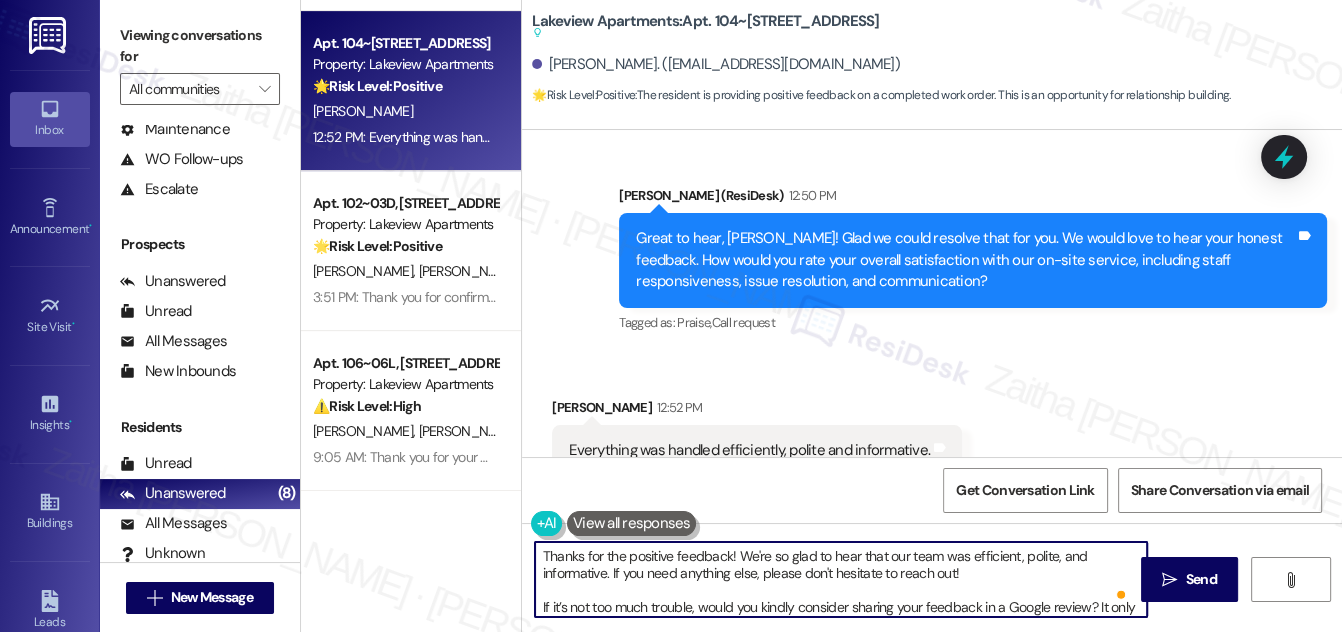 scroll, scrollTop: 40, scrollLeft: 0, axis: vertical 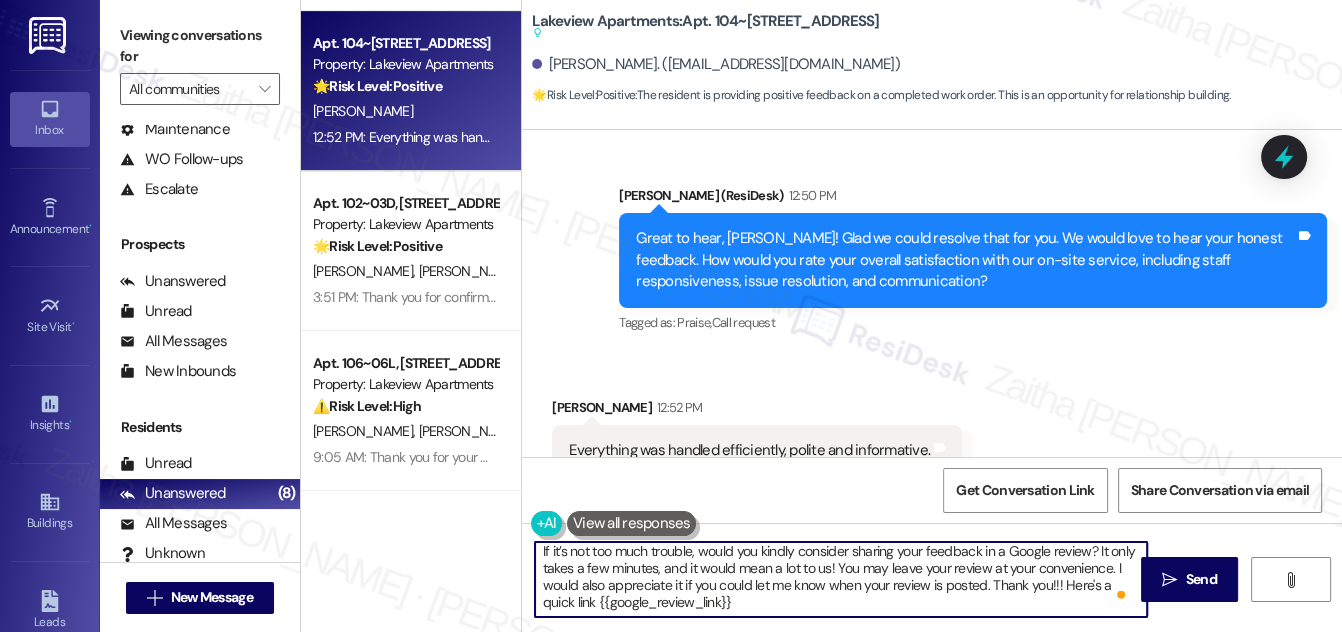 type on "Thanks for the positive feedback! We're so glad to hear that our team was efficient, polite, and informative. If you need anything else, please don't hesitate to reach out!
If it’s not too much trouble, would you kindly consider sharing your feedback in a Google review? It only takes a few minutes, and it would mean a lot to us! You may leave your review at your convenience. I would also appreciate it if you could let me know when your review is posted. Thank you!!! Here's a quick link {{google_review_link}}" 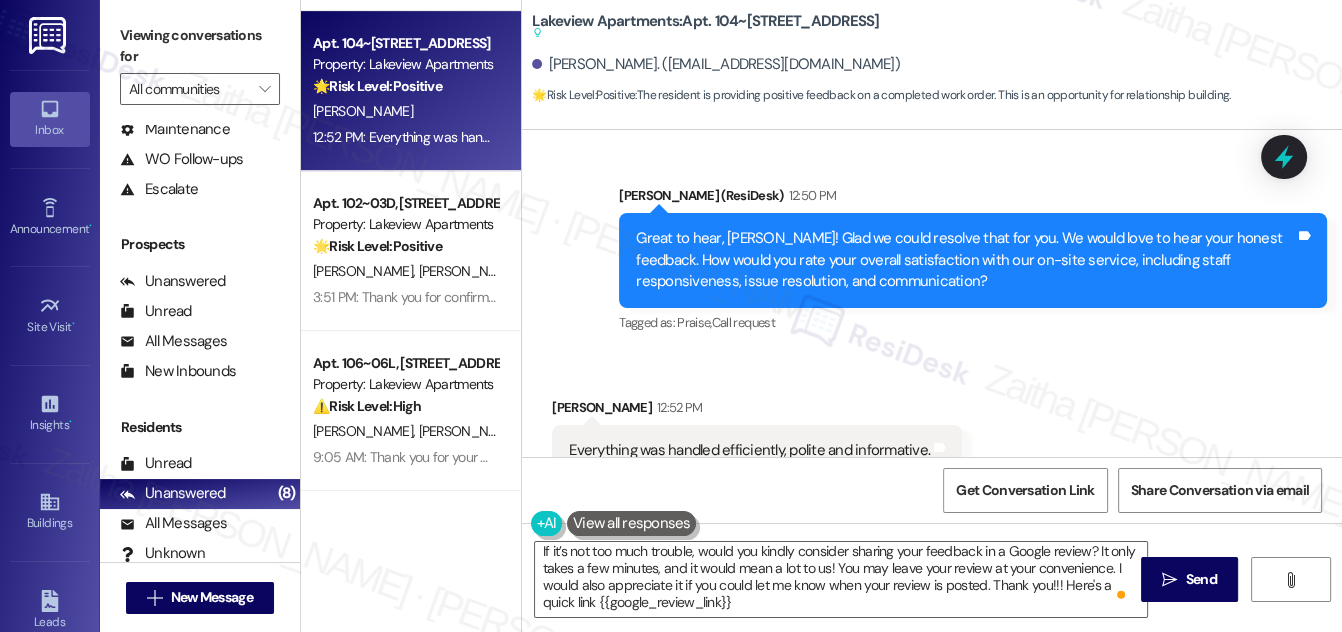 drag, startPoint x: 797, startPoint y: 434, endPoint x: 598, endPoint y: 292, distance: 244.46881 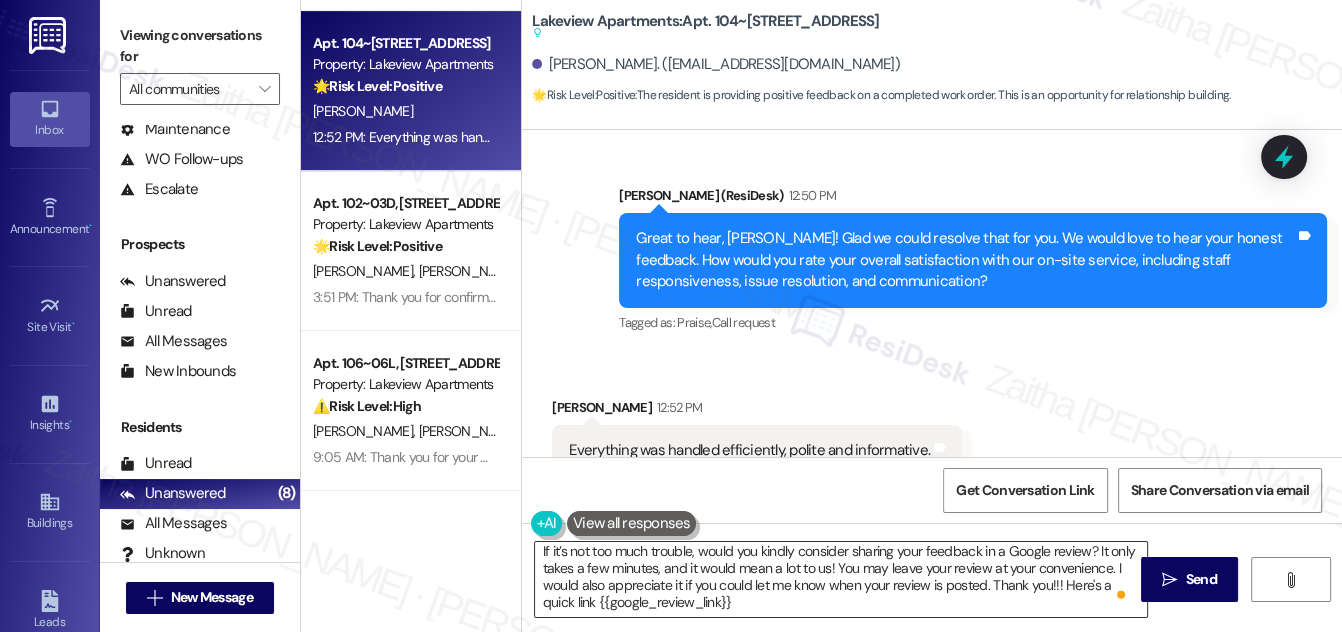 scroll, scrollTop: 15, scrollLeft: 0, axis: vertical 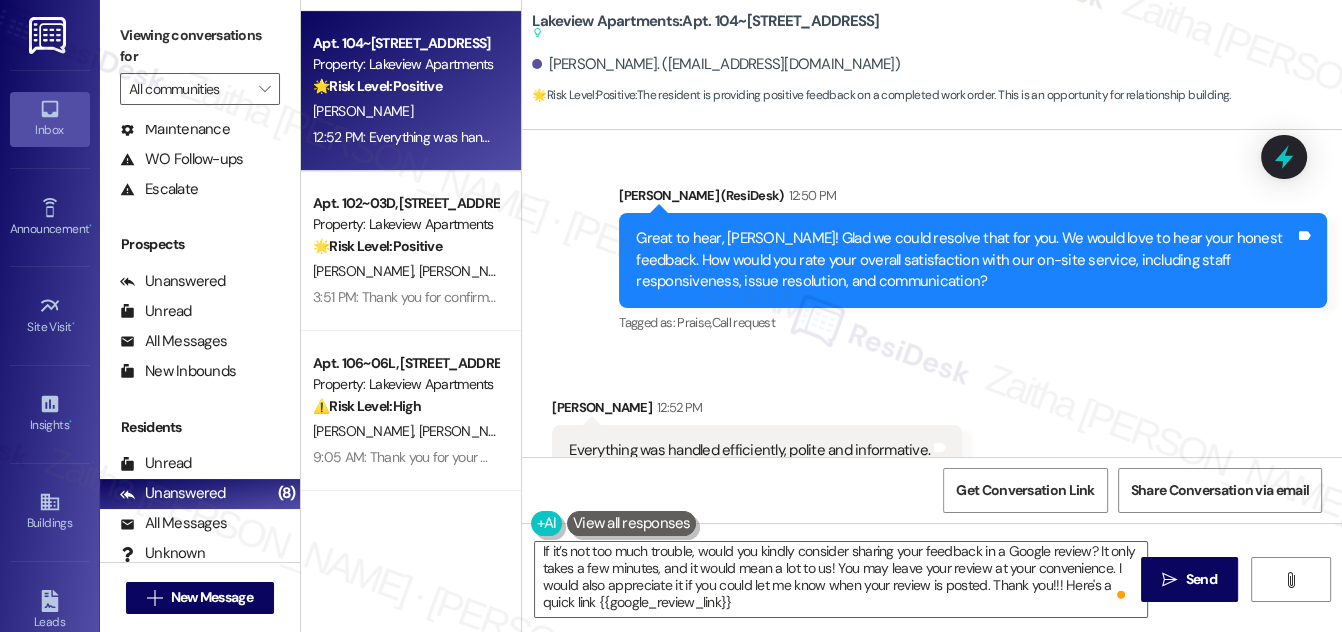 drag, startPoint x: 1183, startPoint y: 580, endPoint x: 1164, endPoint y: 531, distance: 52.554733 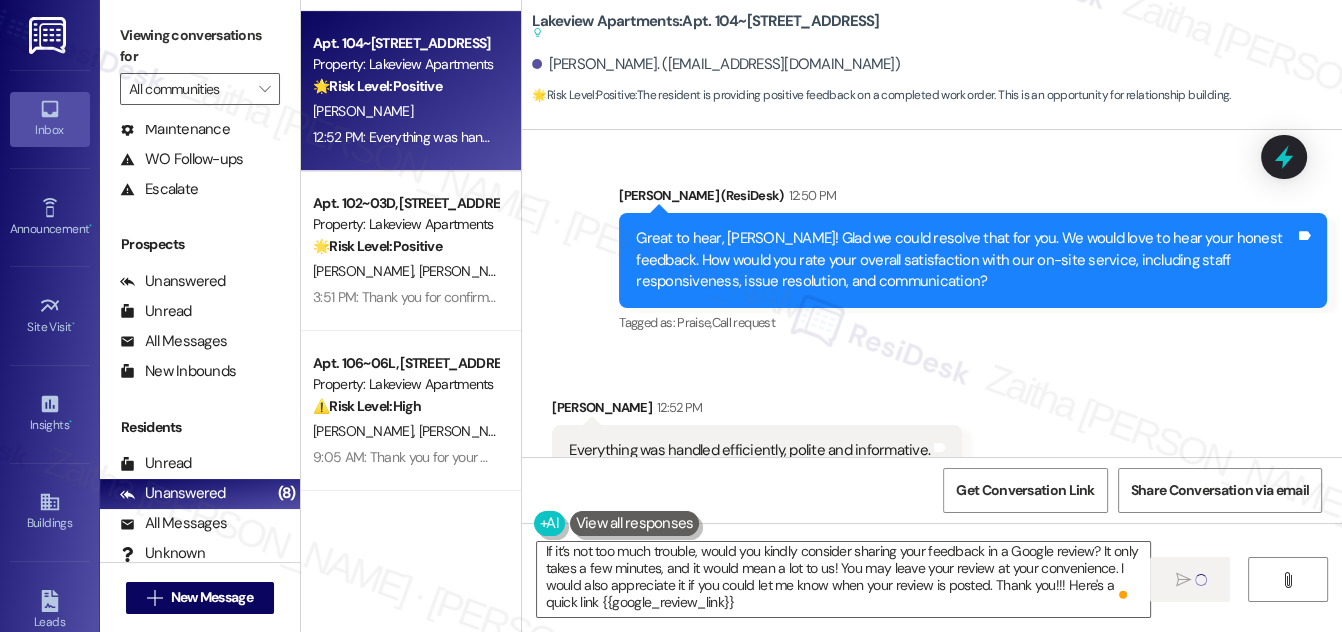 type 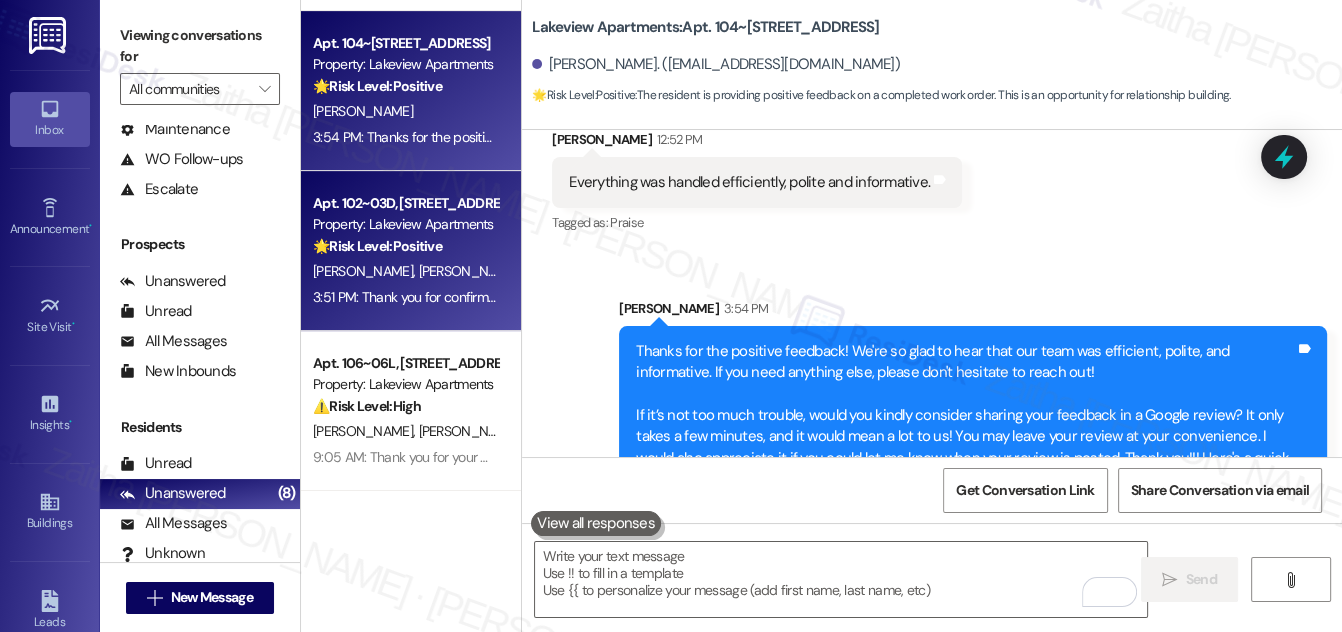 click on "[PERSON_NAME] [PERSON_NAME]" at bounding box center (405, 271) 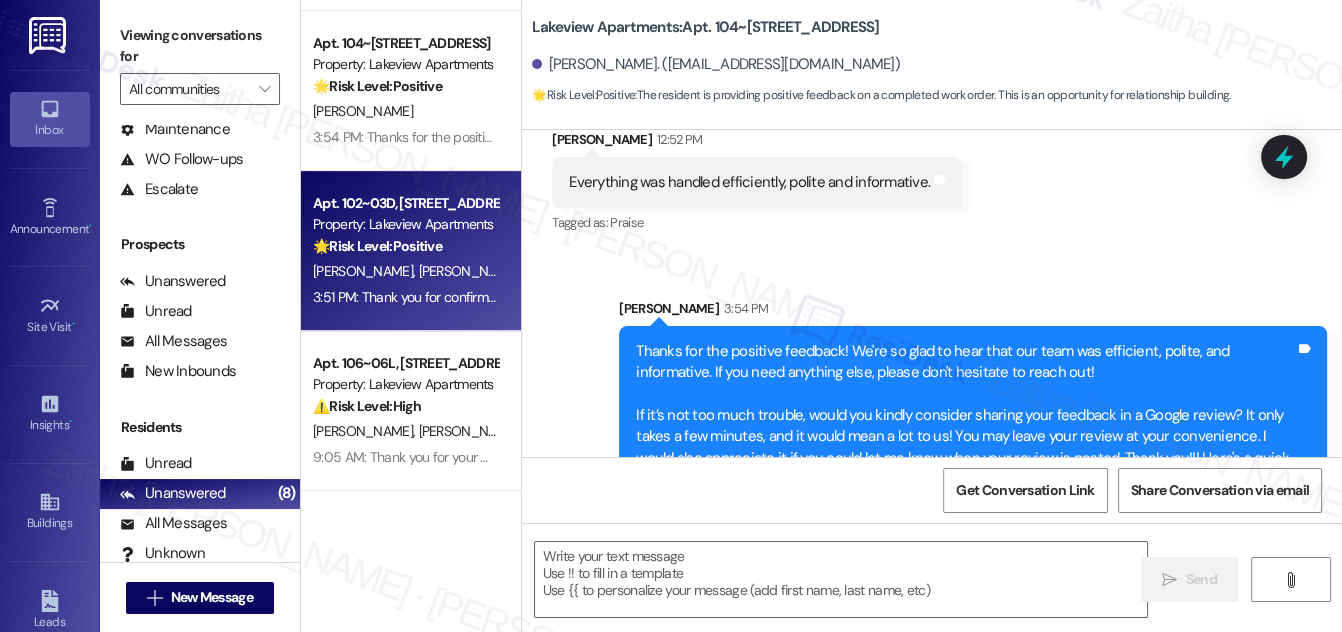 type on "Fetching suggested responses. Please feel free to read through the conversation in the meantime." 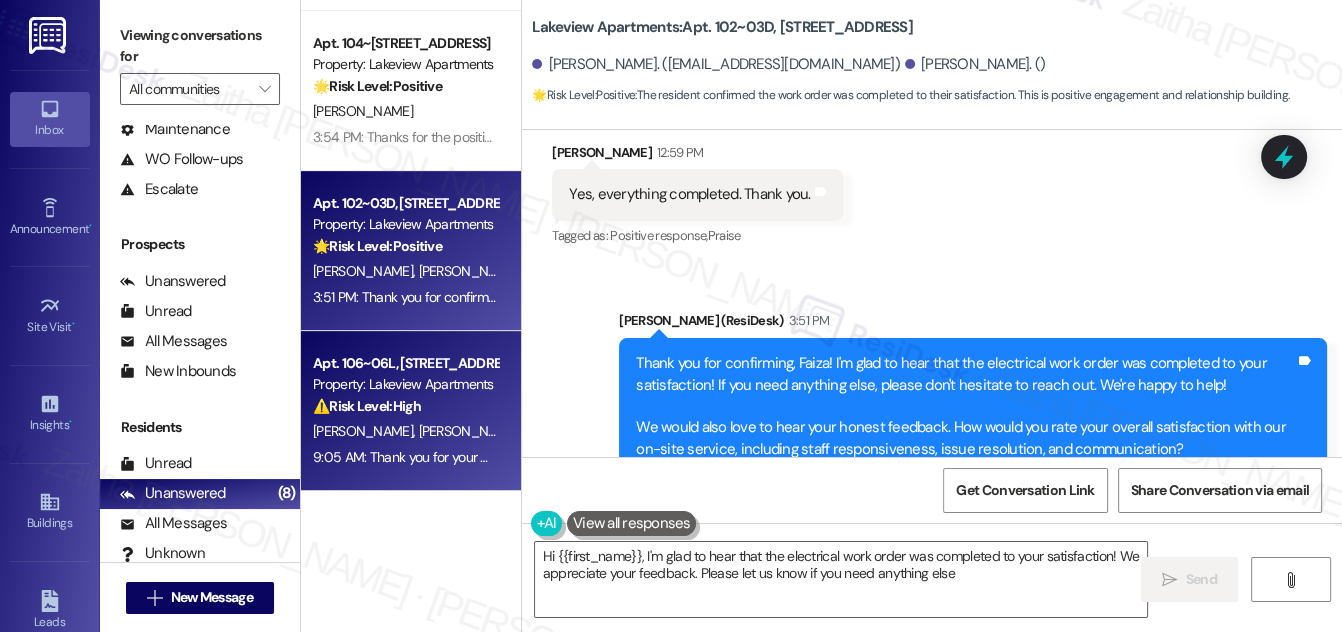 type on "Hi {{first_name}}, I'm glad to hear that the electrical work order was completed to your satisfaction! We appreciate your feedback. Please let us know if you need anything else!" 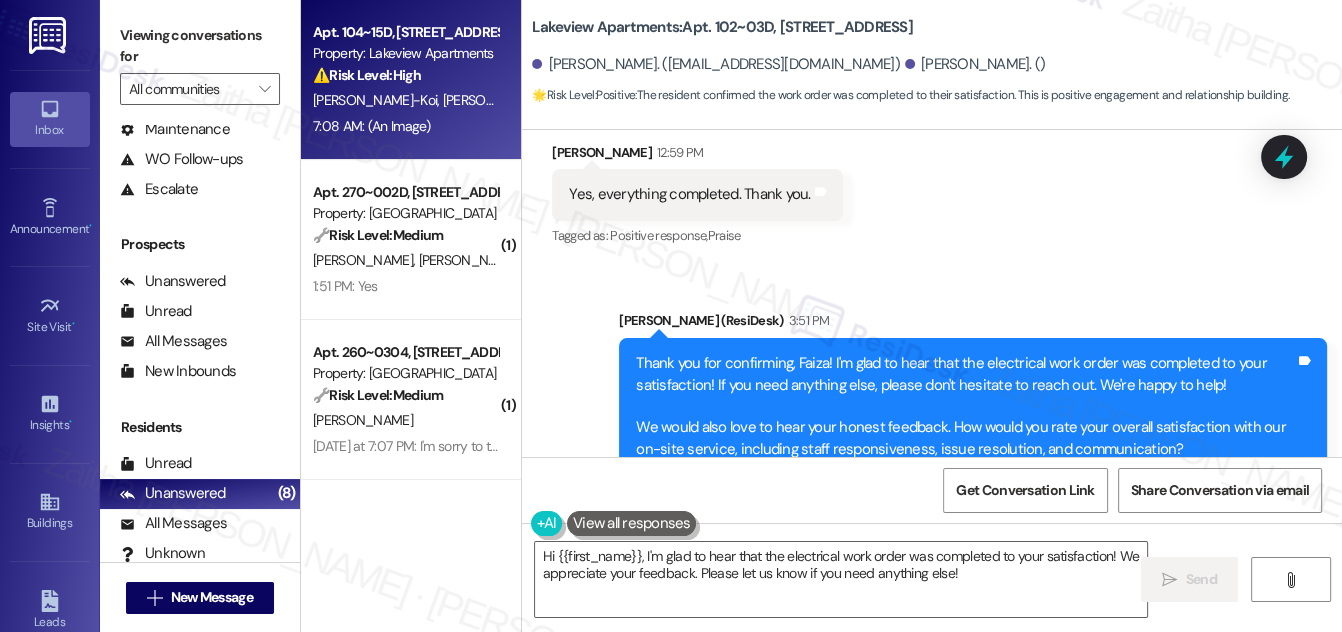 click on "Apt. 104~15D, [STREET_ADDRESS] Property: Lakeview Apartments ⚠️  Risk Level:  High The resident is reporting a recurring issue with their bathroom ceiling falling off, which has been patched multiple times. This indicates a potential underlying issue that could lead to further damage or safety concerns. Additionally, the resident is reporting frequent power outages in their apartment, which is an urgent electrical issue. [PERSON_NAME]-Koi [PERSON_NAME]-Koi [PERSON_NAME]-Koi 7:08 AM: (An Image) 7:08 AM: (An Image)" at bounding box center [411, 80] 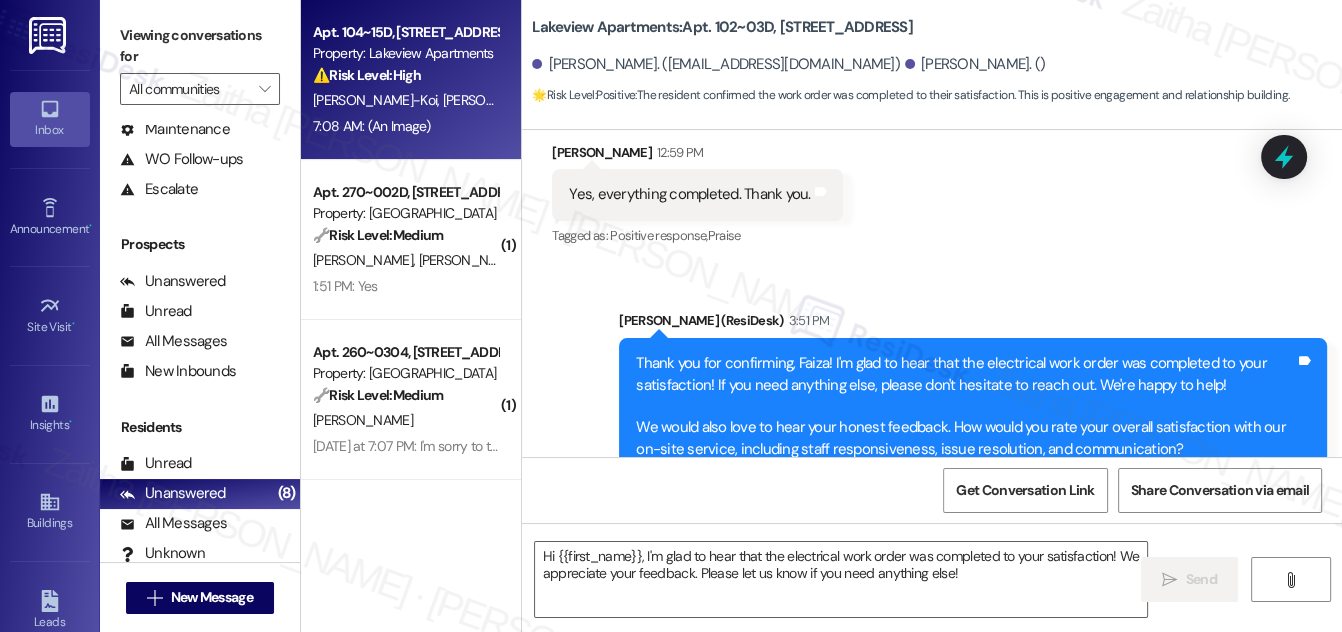 type on "Fetching suggested responses. Please feel free to read through the conversation in the meantime." 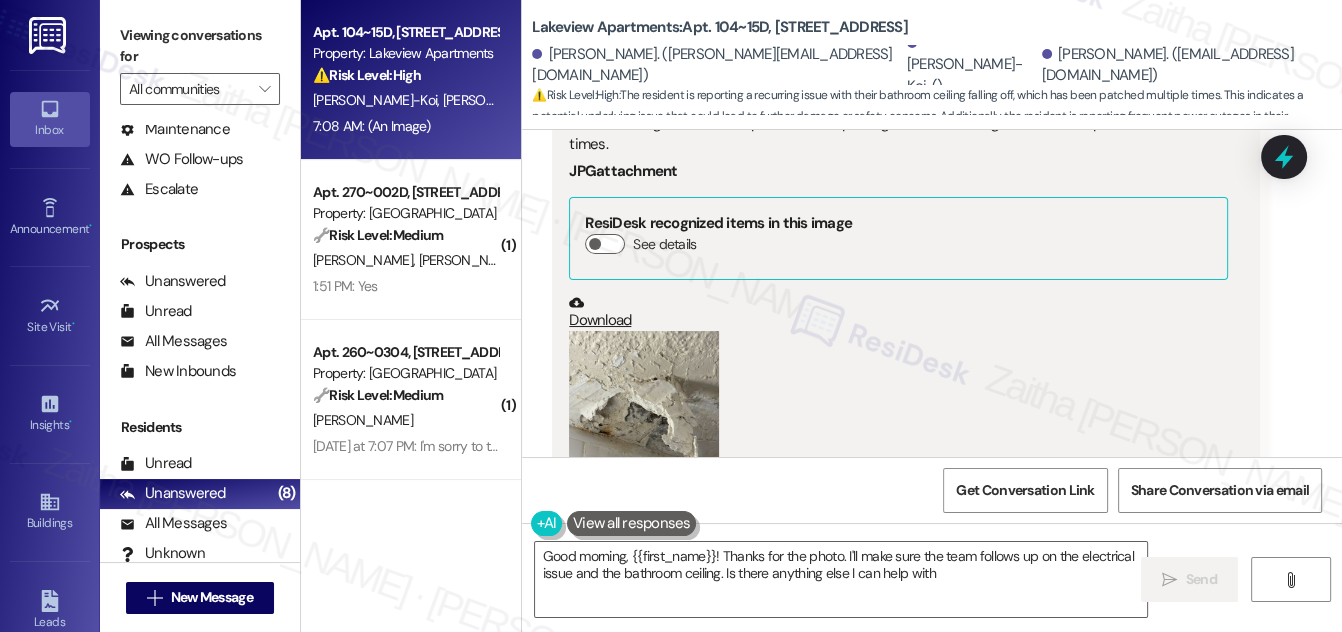 type on "Good morning, {{first_name}}! Thanks for the photo. I'll make sure the team follows up on the electrical issue and the bathroom ceiling. Is there anything else I can help with?" 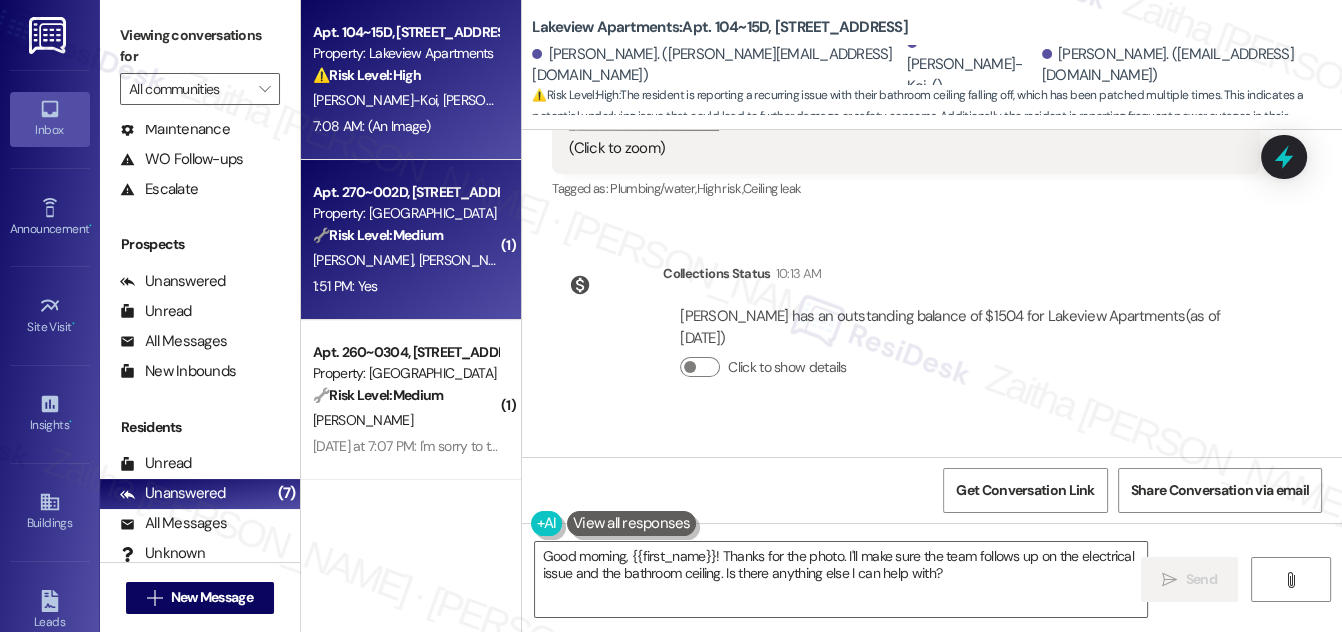 click on "1:51 PM: Yes 1:51 PM: Yes" at bounding box center [405, 286] 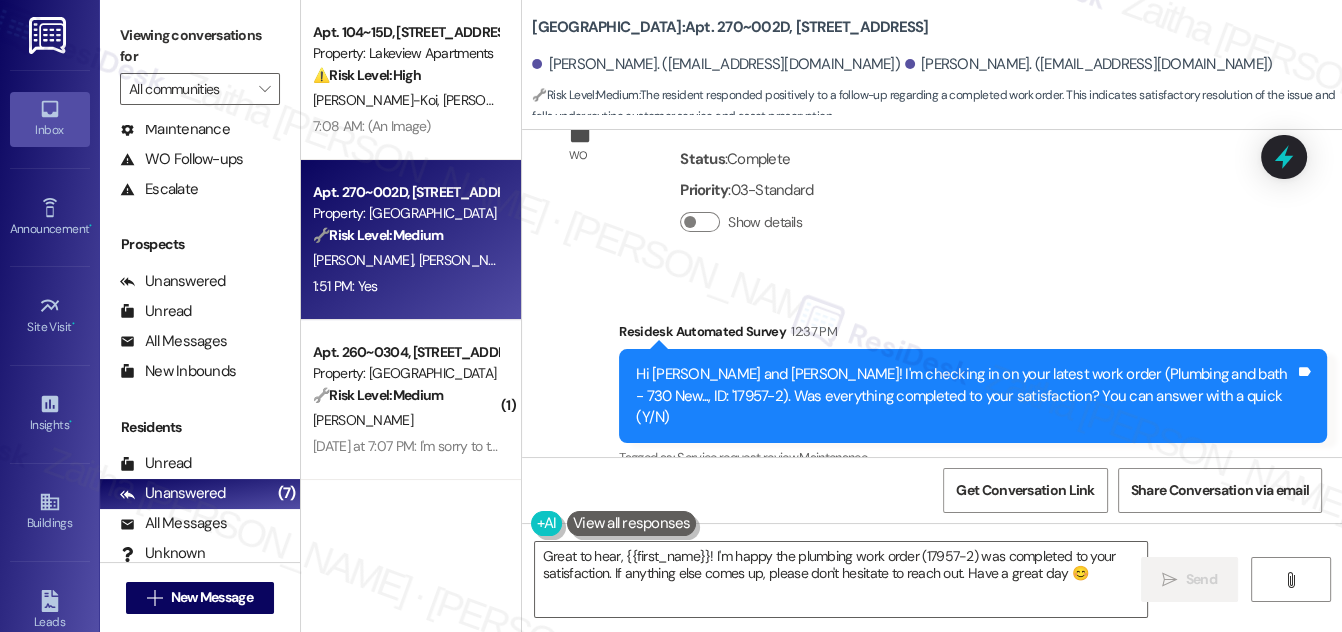 scroll, scrollTop: 8817, scrollLeft: 0, axis: vertical 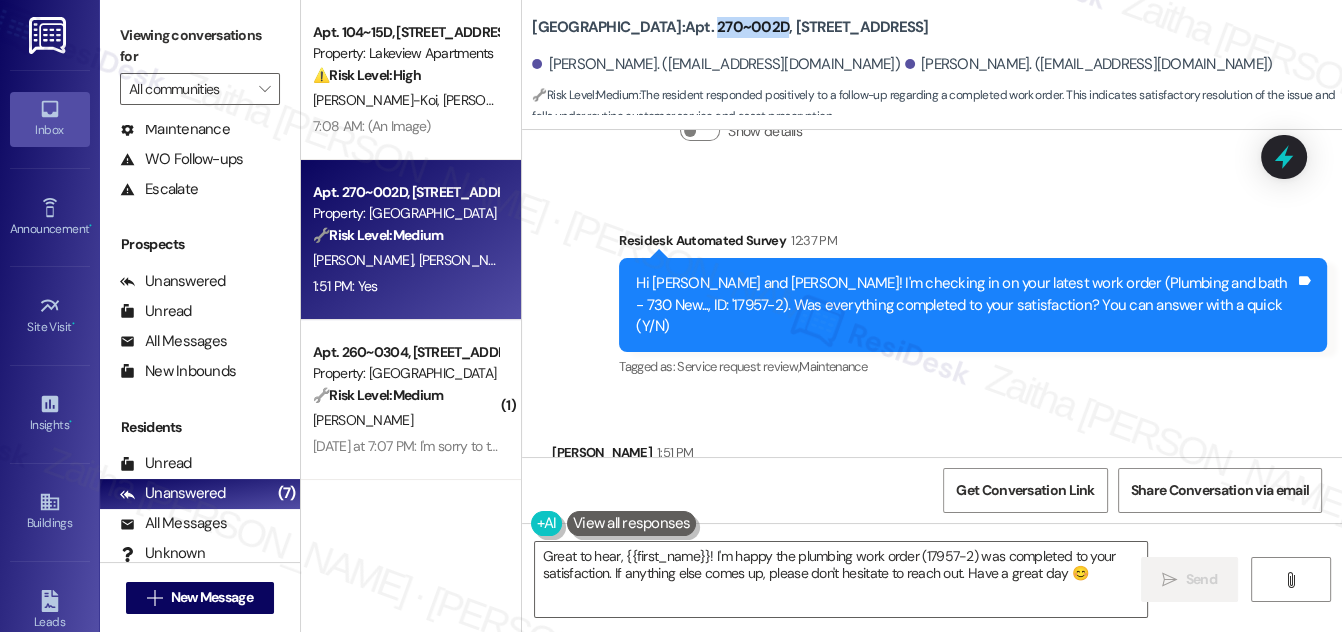 drag, startPoint x: 655, startPoint y: 20, endPoint x: 722, endPoint y: 20, distance: 67 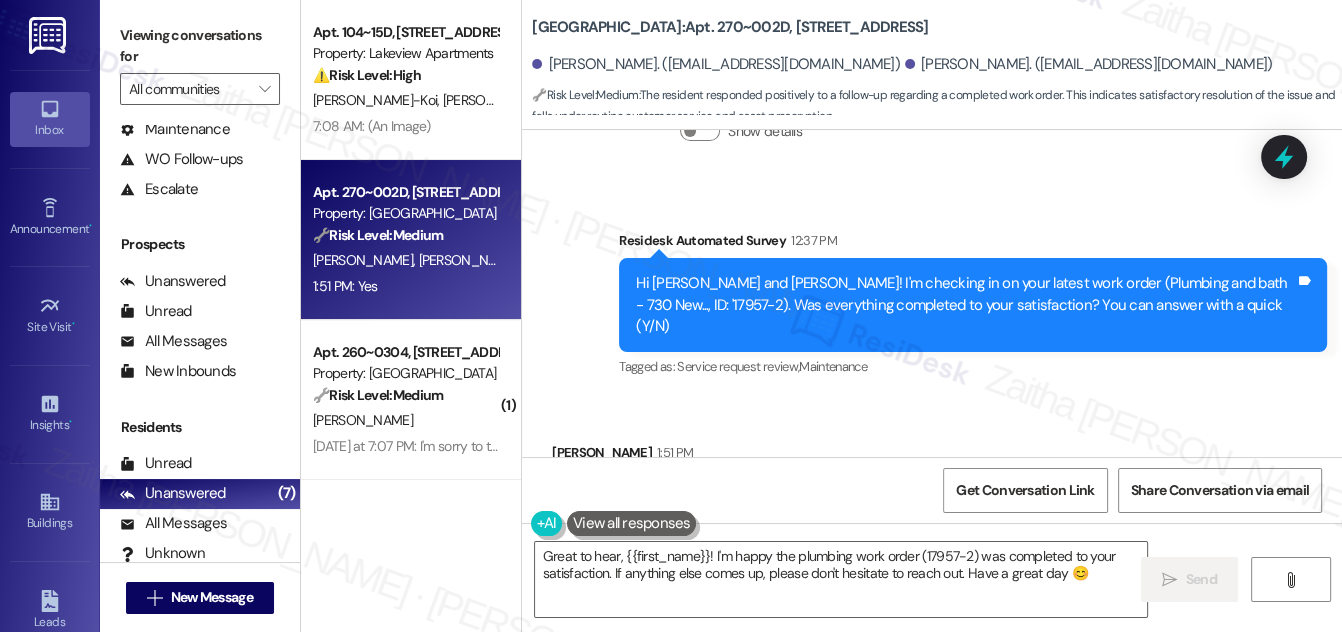 click on "[GEOGRAPHIC_DATA]:  Apt. 270~002D, [STREET_ADDRESS][PERSON_NAME]. ([EMAIL_ADDRESS][DOMAIN_NAME])     [PERSON_NAME]. ([EMAIL_ADDRESS][DOMAIN_NAME])   🔧  Risk Level:  Medium :  The resident responded positively to a follow-up regarding a completed work order. This indicates satisfactory resolution of the issue and falls under routine customer service and asset preservation." at bounding box center [937, 60] 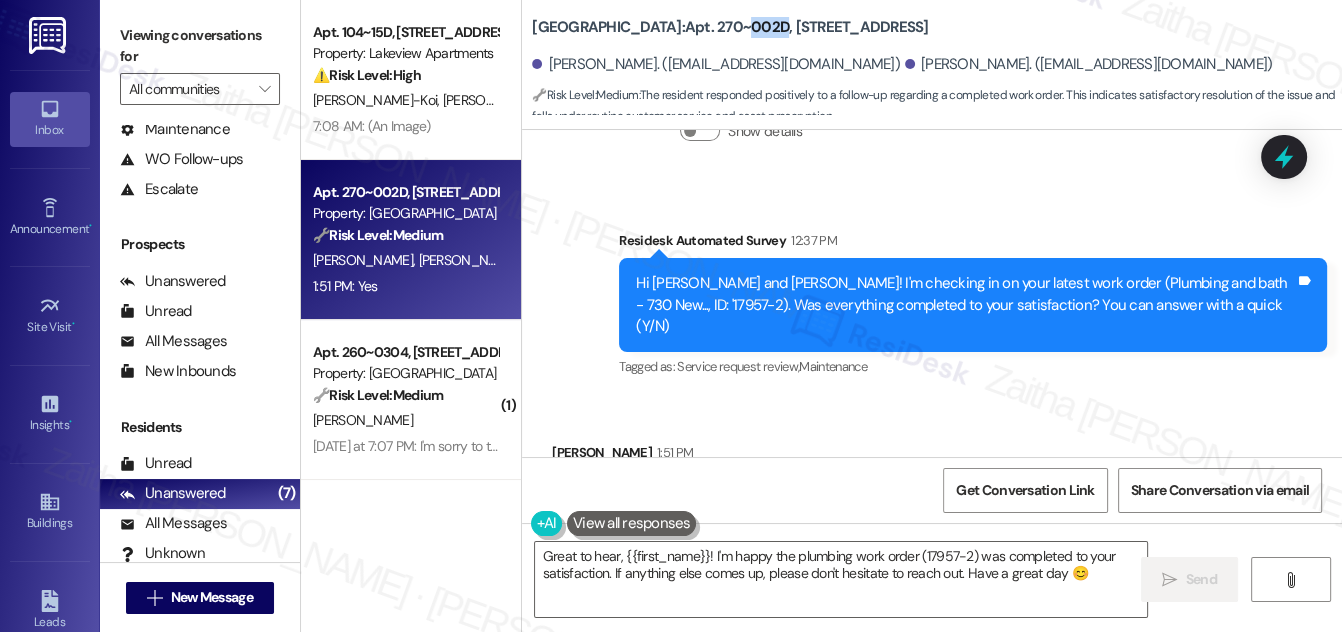 click on "[GEOGRAPHIC_DATA]:  Apt. 270~002D, [STREET_ADDRESS]" at bounding box center [730, 27] 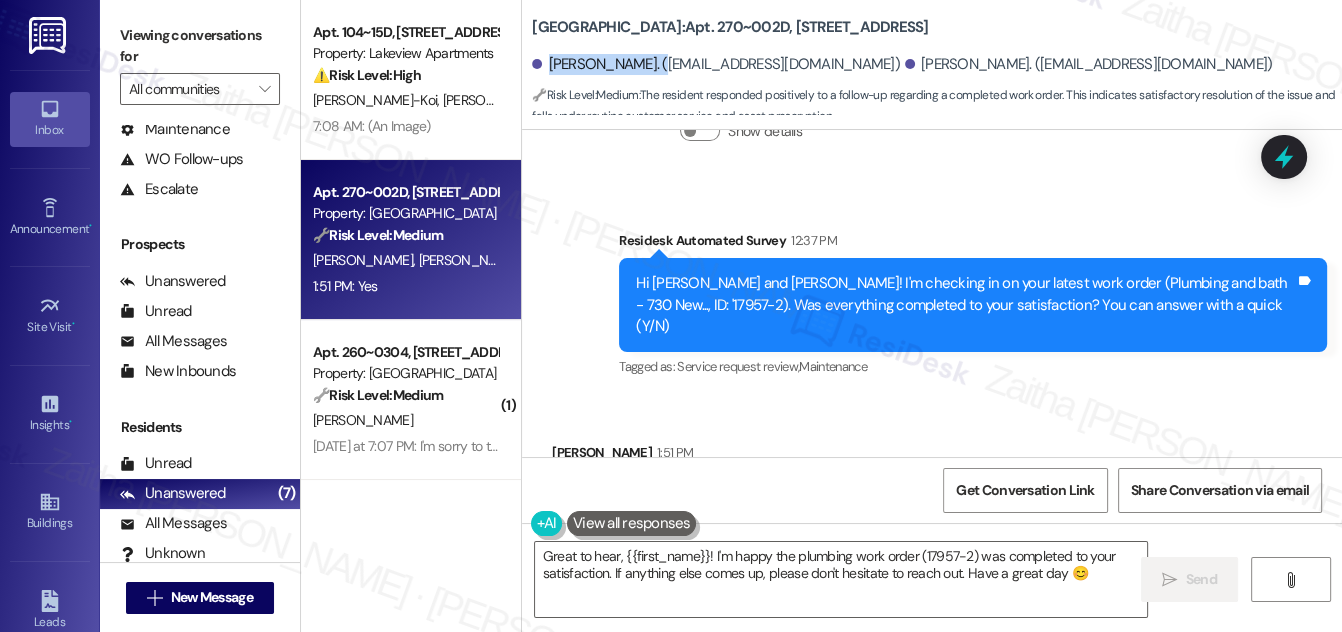 drag, startPoint x: 546, startPoint y: 65, endPoint x: 659, endPoint y: 54, distance: 113.534134 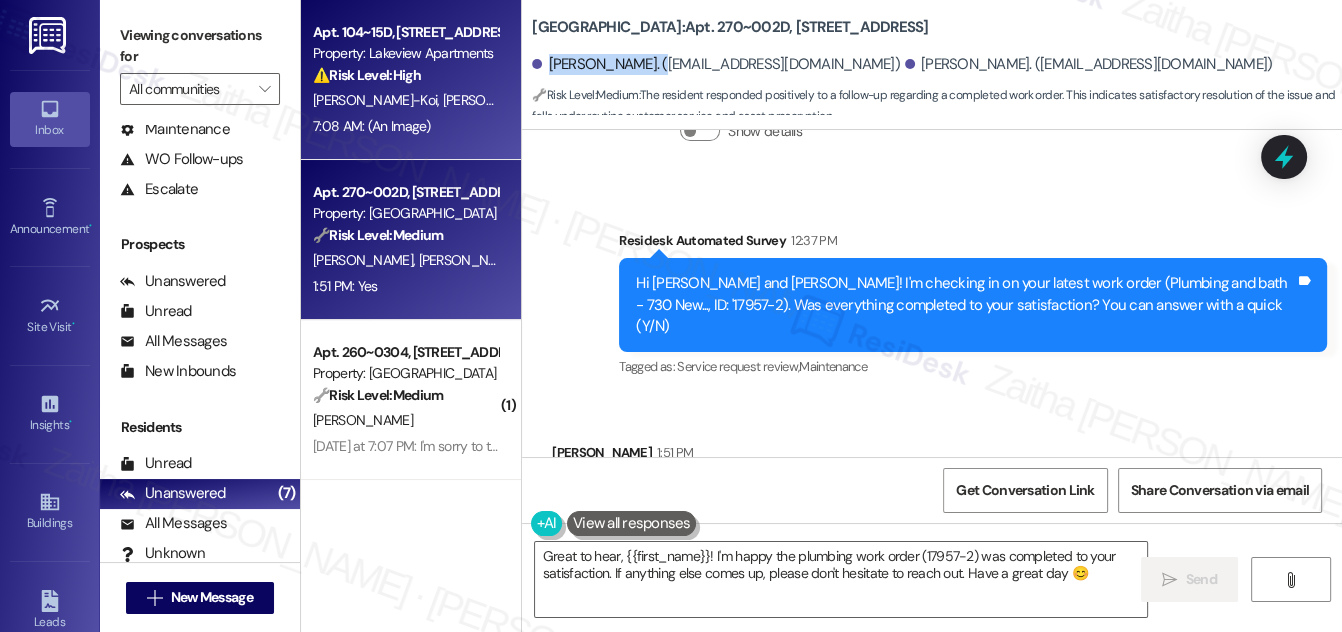 copy on "[PERSON_NAME]" 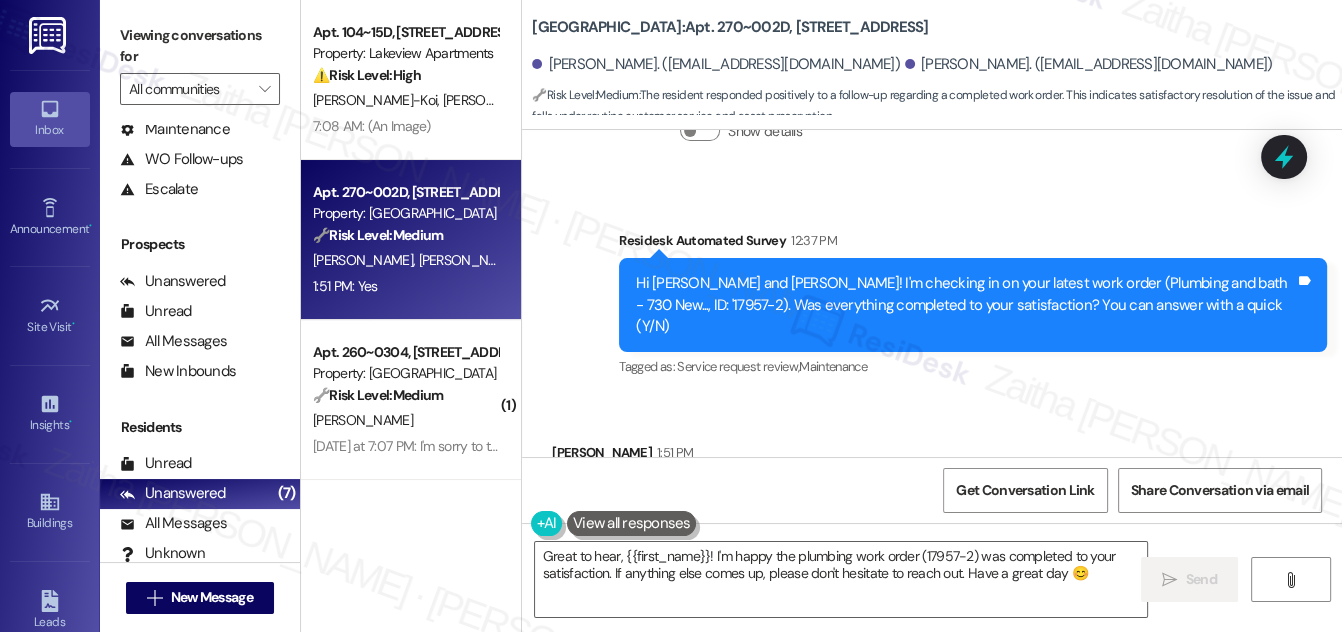 click on "[PERSON_NAME] 1:51 PM" at bounding box center (629, 456) 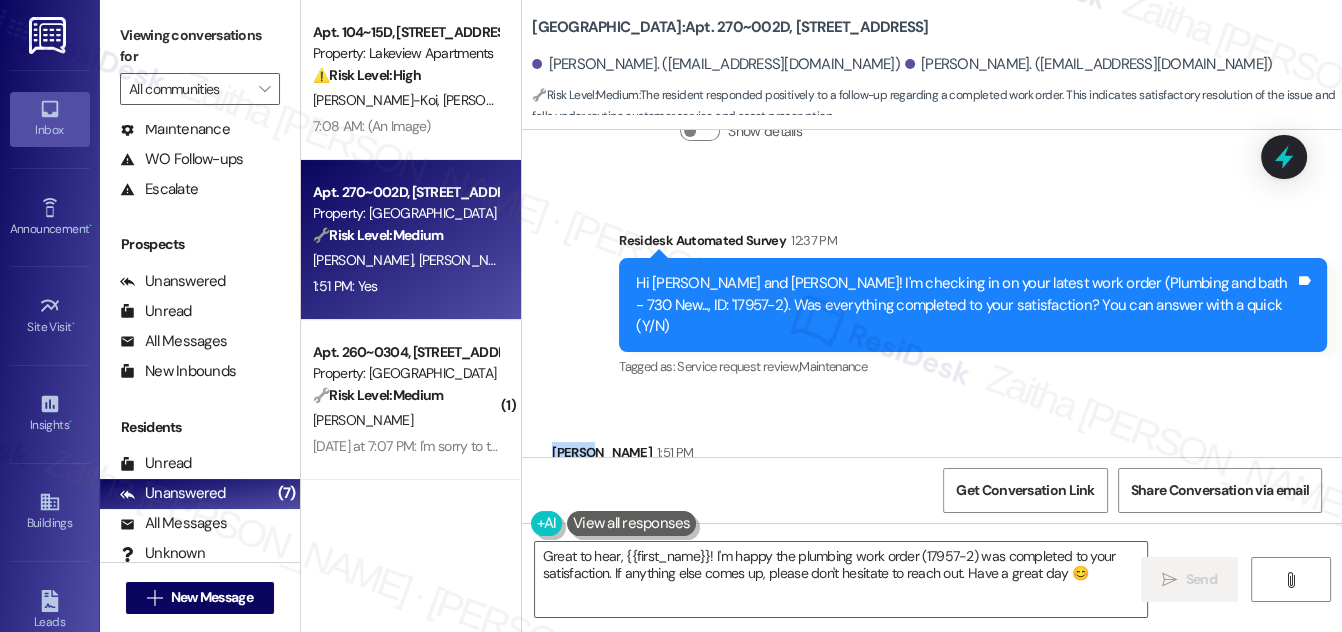 click on "[PERSON_NAME] 1:51 PM" at bounding box center (629, 456) 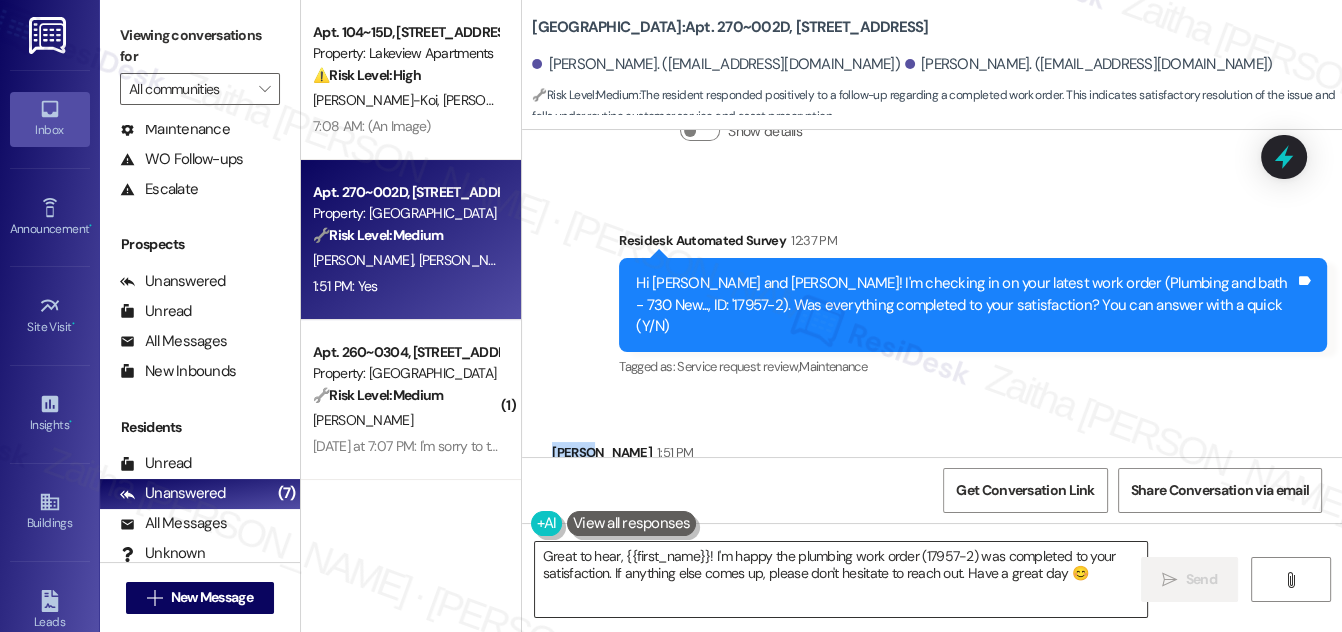 click on "Great to hear, {{first_name}}! I'm happy the plumbing work order (17957-2) was completed to your satisfaction. If anything else comes up, please don't hesitate to reach out. Have a great day 😊" at bounding box center [841, 579] 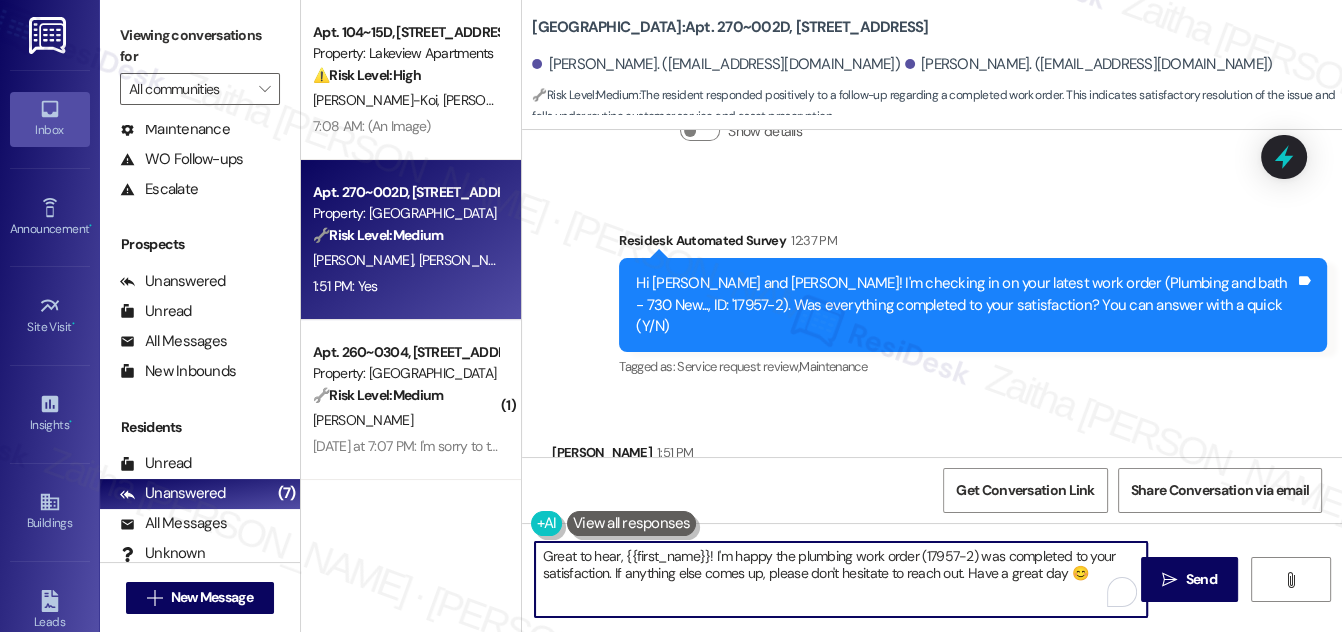 click on "Great to hear, {{first_name}}! I'm happy the plumbing work order (17957-2) was completed to your satisfaction. If anything else comes up, please don't hesitate to reach out. Have a great day 😊" at bounding box center [841, 579] 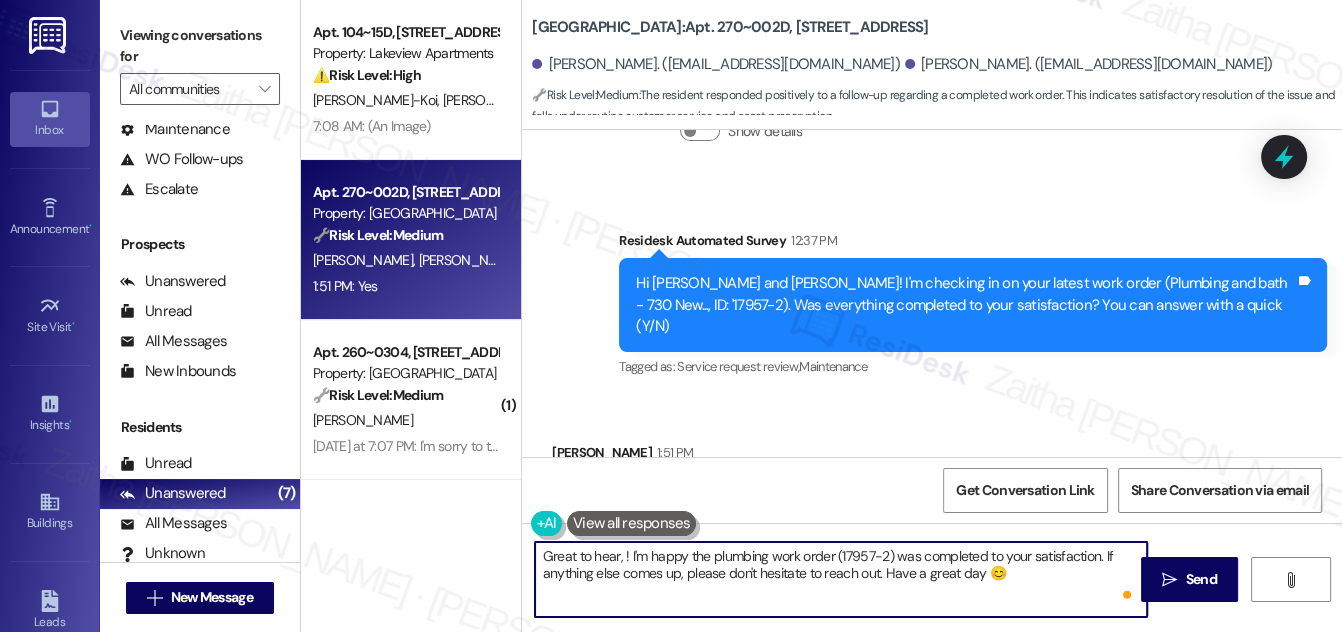 paste on "[PERSON_NAME]" 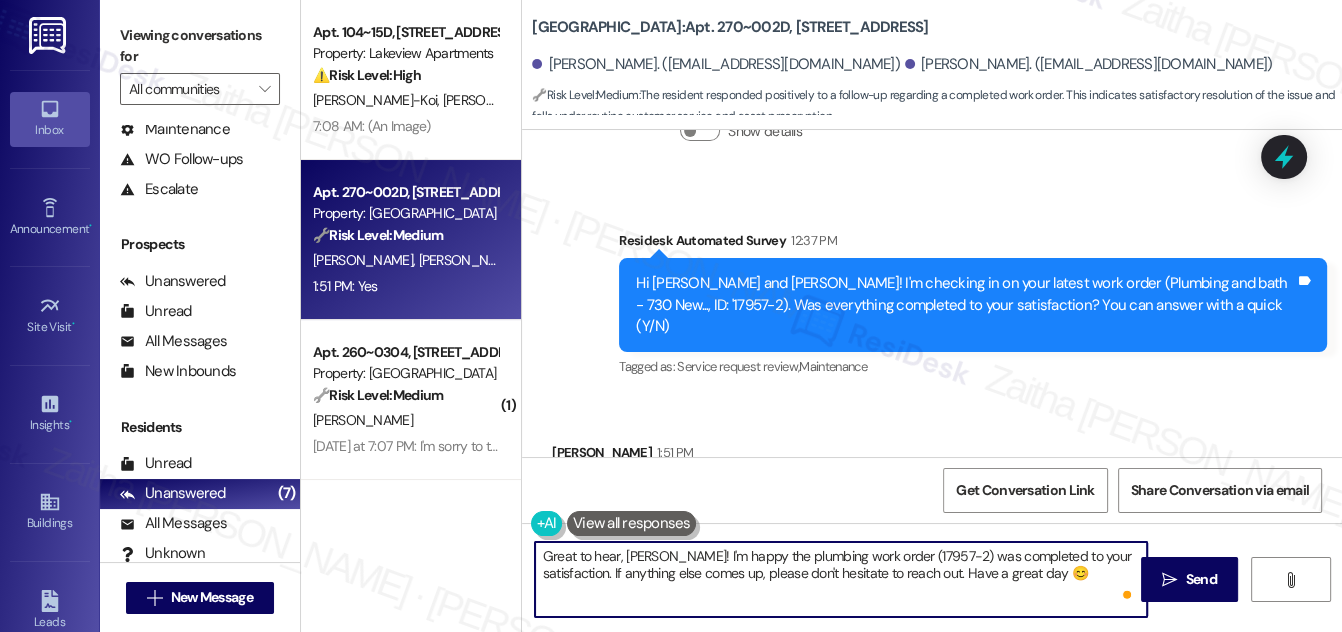 click on "Great to hear, [PERSON_NAME]! I'm happy the plumbing work order (17957-2) was completed to your satisfaction. If anything else comes up, please don't hesitate to reach out. Have a great day 😊" at bounding box center (841, 579) 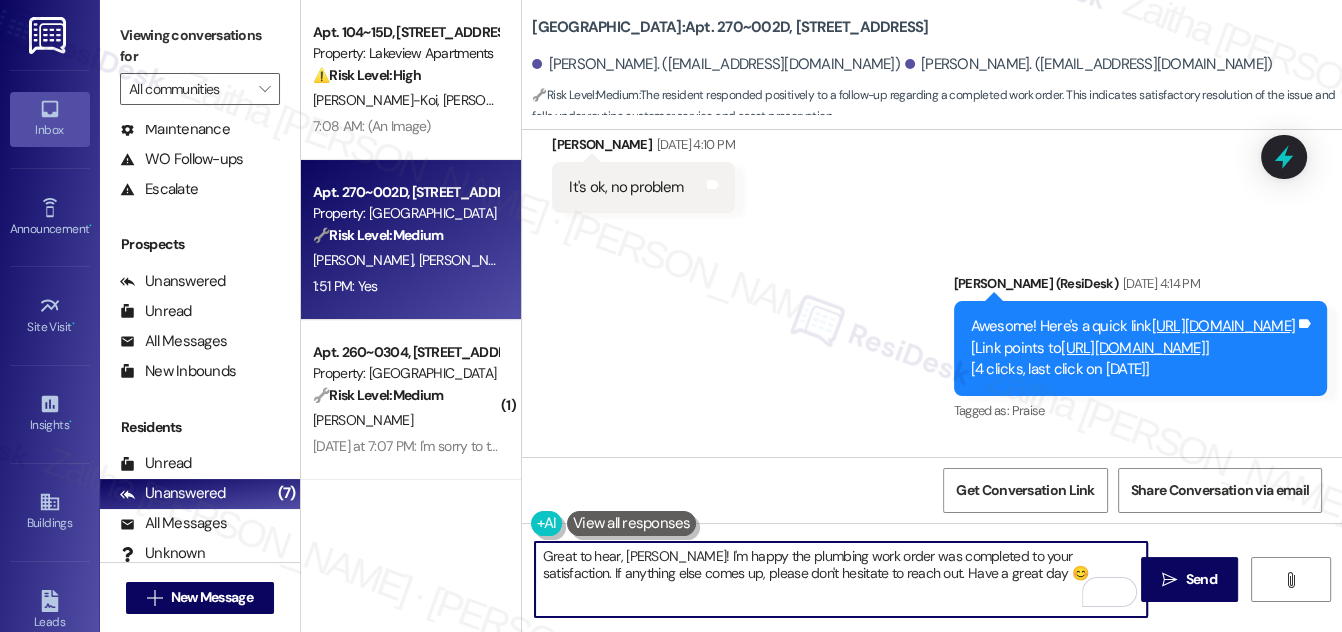 scroll, scrollTop: 4090, scrollLeft: 0, axis: vertical 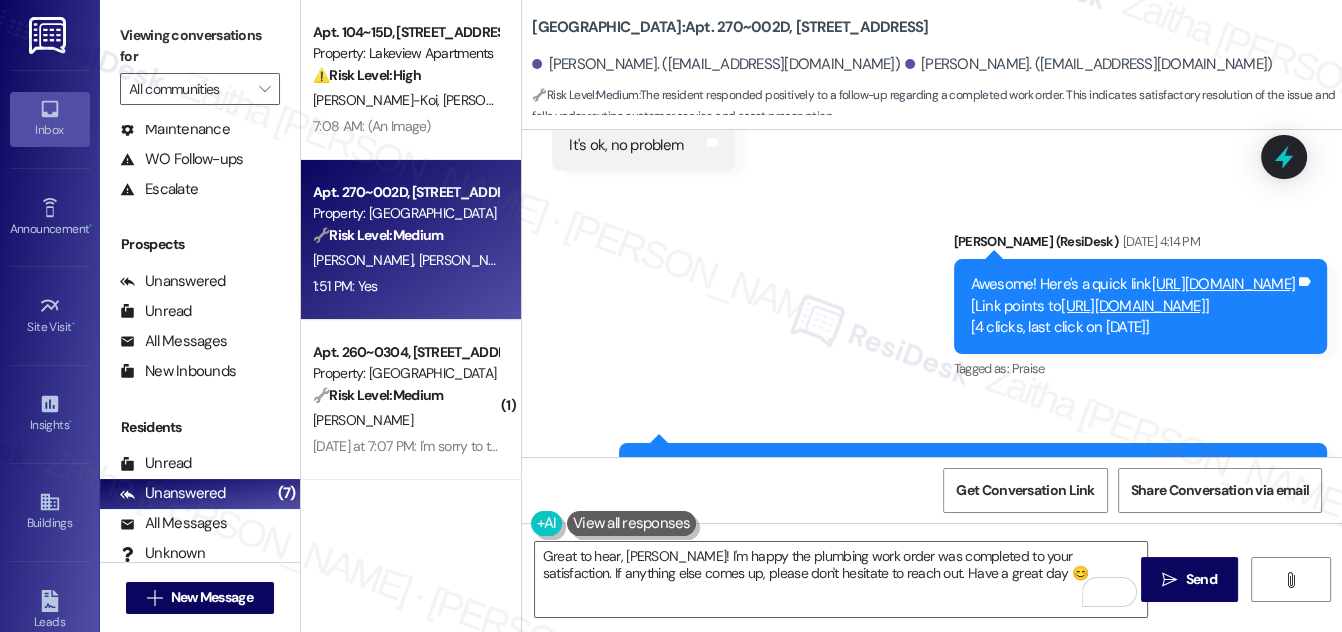click on "[URL][DOMAIN_NAME]" at bounding box center [1133, 306] 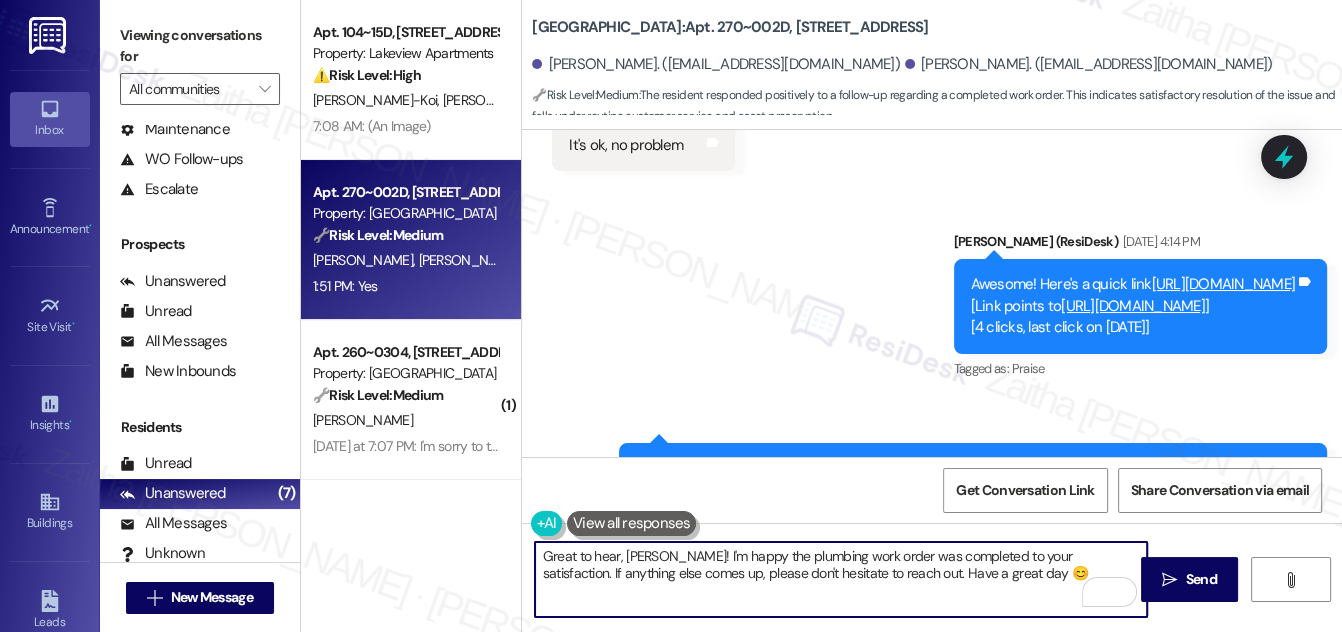 click on "Great to hear, [PERSON_NAME]! I'm happy the plumbing work order was completed to your satisfaction. If anything else comes up, please don't hesitate to reach out. Have a great day 😊" at bounding box center (841, 579) 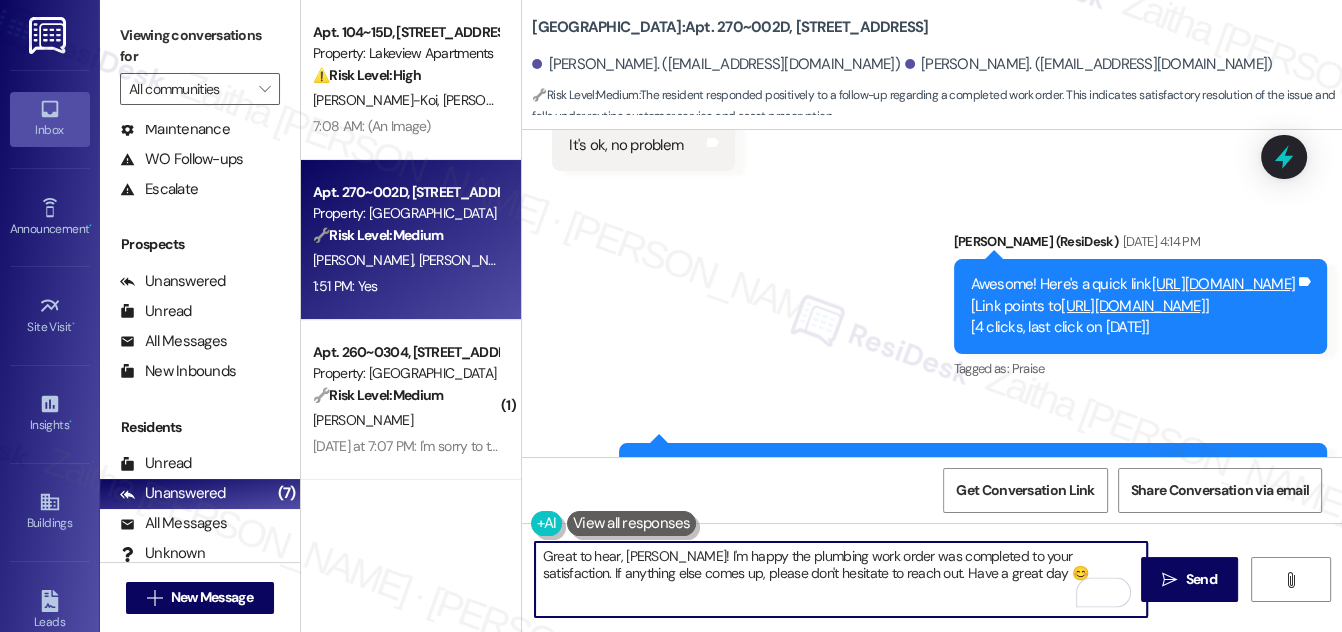 paste on "We would love to hear your honest feedback. How would you rate your overall satisfaction with our on-site service, including staff responsiveness, issue resolution, and communication?" 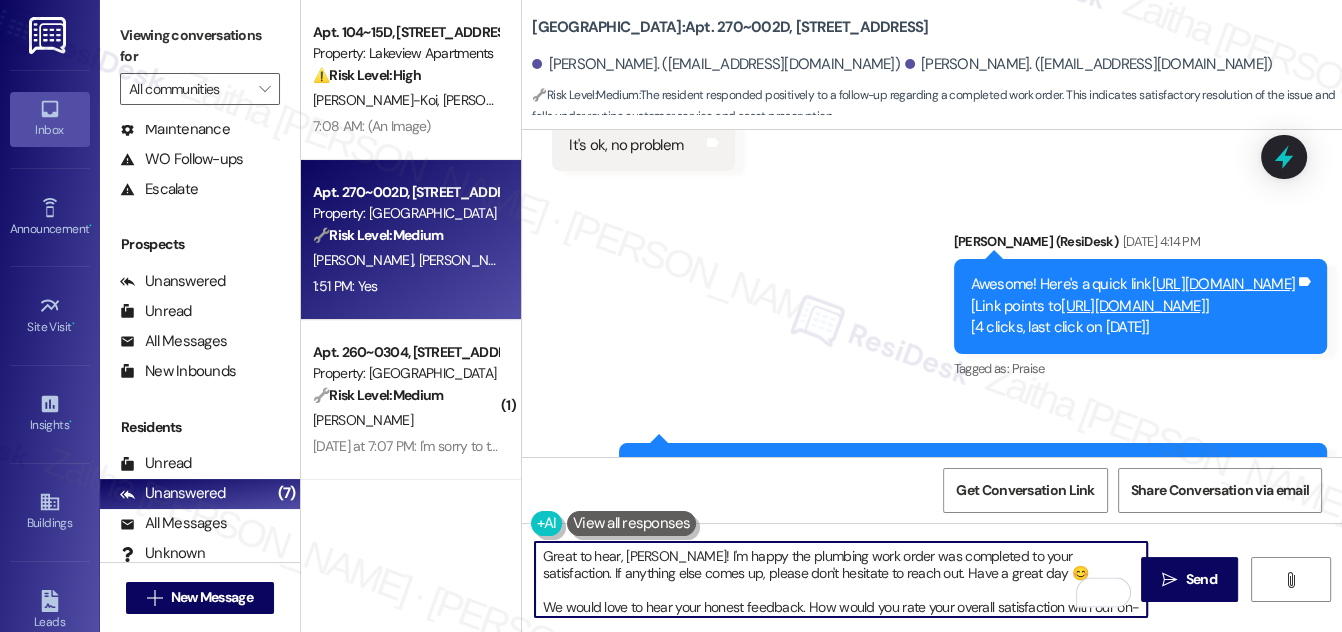 scroll, scrollTop: 16, scrollLeft: 0, axis: vertical 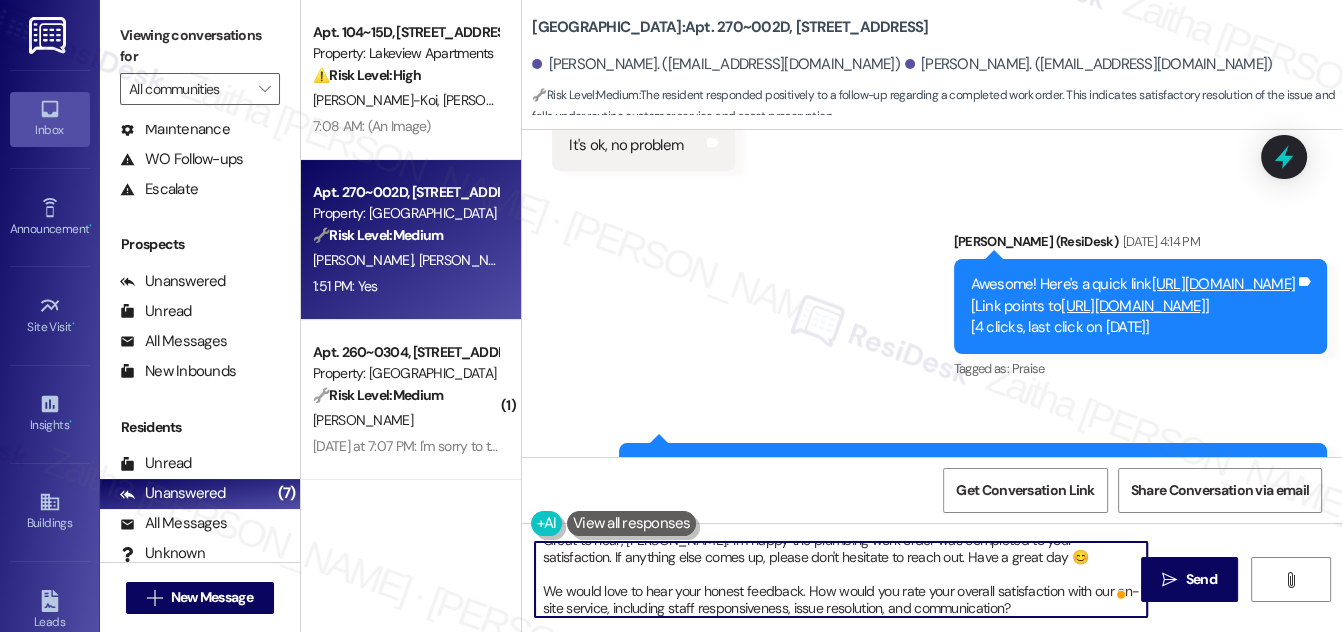 click on "Great to hear, [PERSON_NAME]! I'm happy the plumbing work order was completed to your satisfaction. If anything else comes up, please don't hesitate to reach out. Have a great day 😊
We would love to hear your honest feedback. How would you rate your overall satisfaction with our on-site service, including staff responsiveness, issue resolution, and communication?" at bounding box center [841, 579] 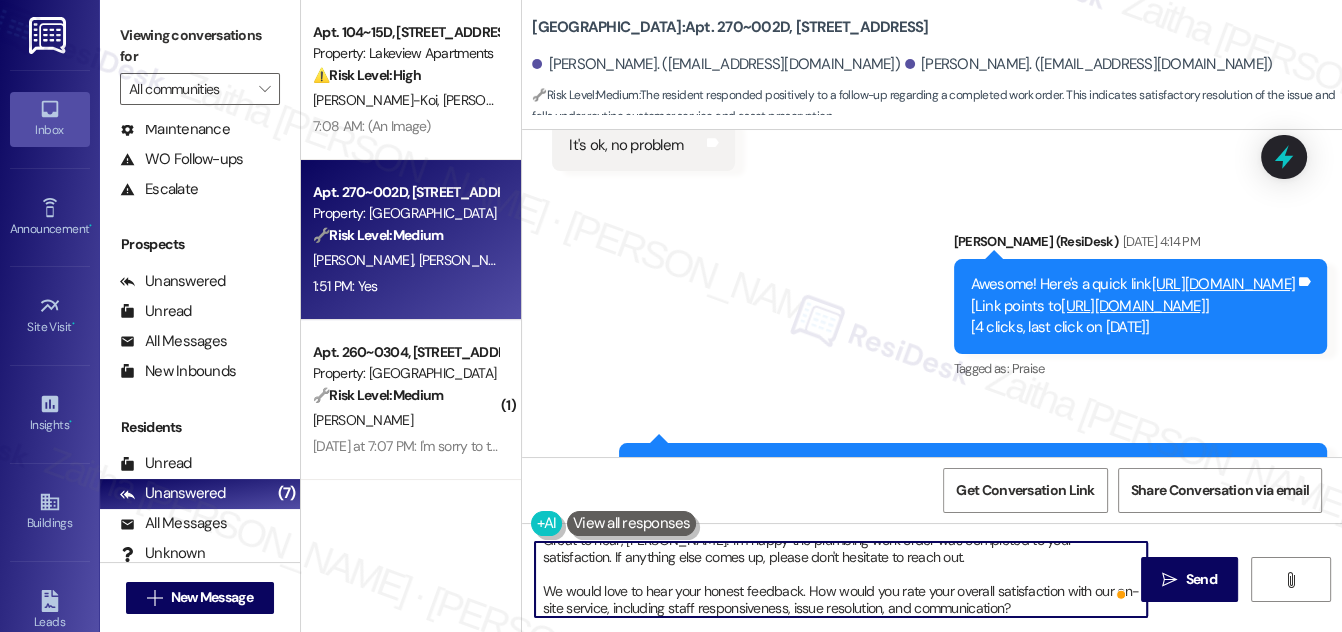 scroll, scrollTop: 21, scrollLeft: 0, axis: vertical 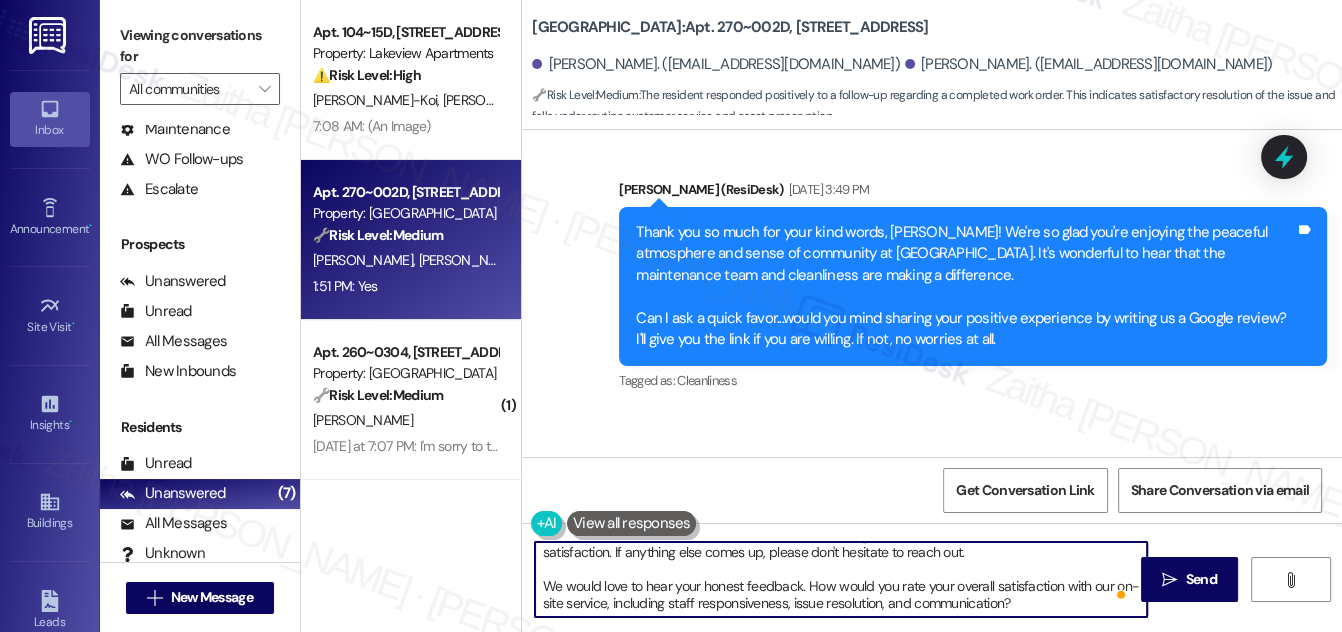 click on "Great to hear, [PERSON_NAME]! I'm happy the plumbing work order was completed to your satisfaction. If anything else comes up, please don't hesitate to reach out.
We would love to hear your honest feedback. How would you rate your overall satisfaction with our on-site service, including staff responsiveness, issue resolution, and communication?" at bounding box center [841, 579] 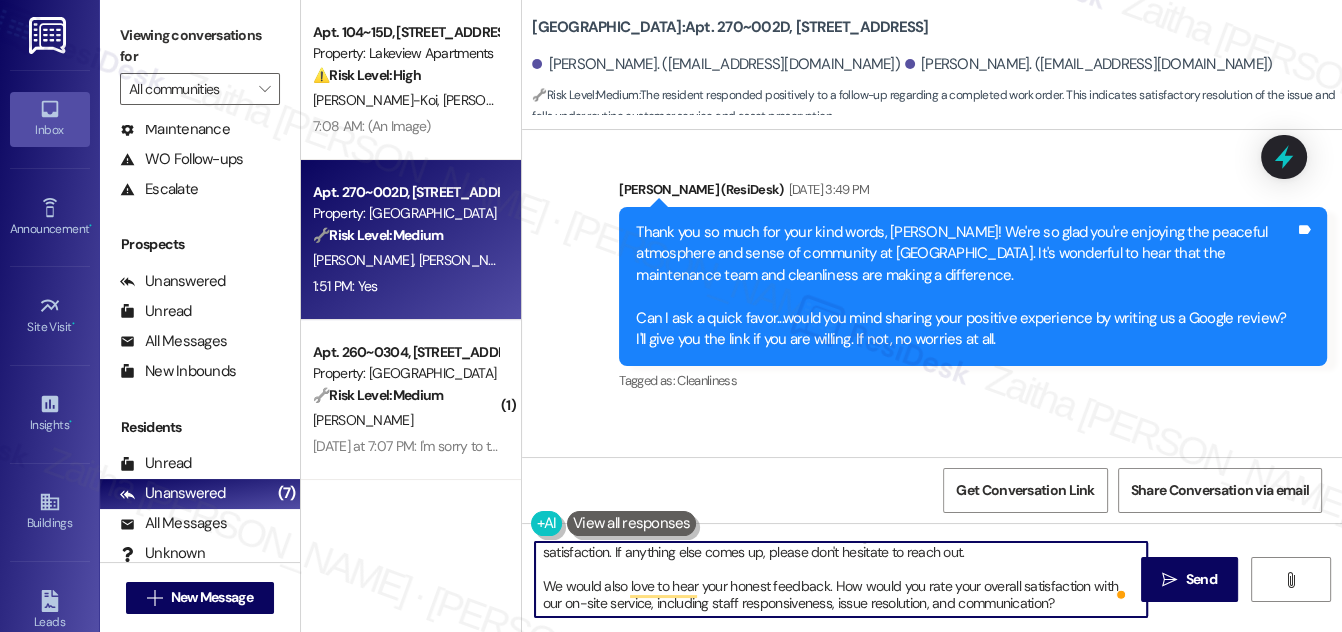 type on "Great to hear, [PERSON_NAME]! I'm happy the plumbing work order was completed to your satisfaction. If anything else comes up, please don't hesitate to reach out.
We would also love to hear your honest feedback. How would you rate your overall satisfaction with our on-site service, including staff responsiveness, issue resolution, and communication?" 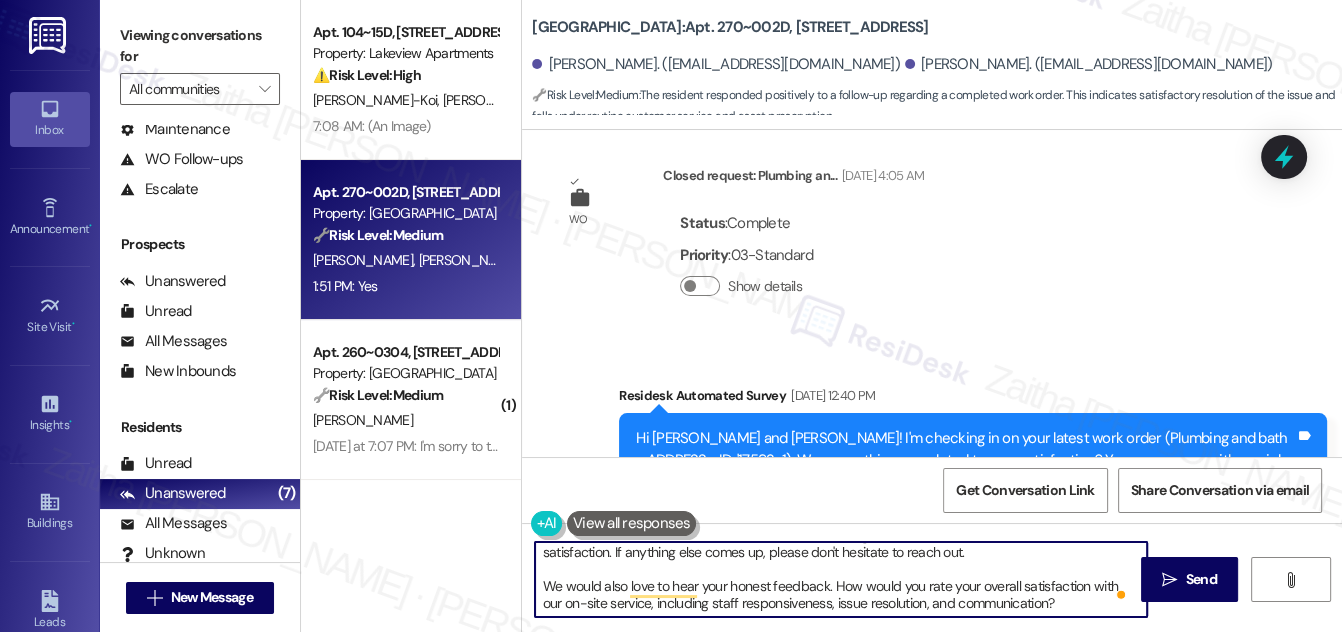 scroll, scrollTop: 4545, scrollLeft: 0, axis: vertical 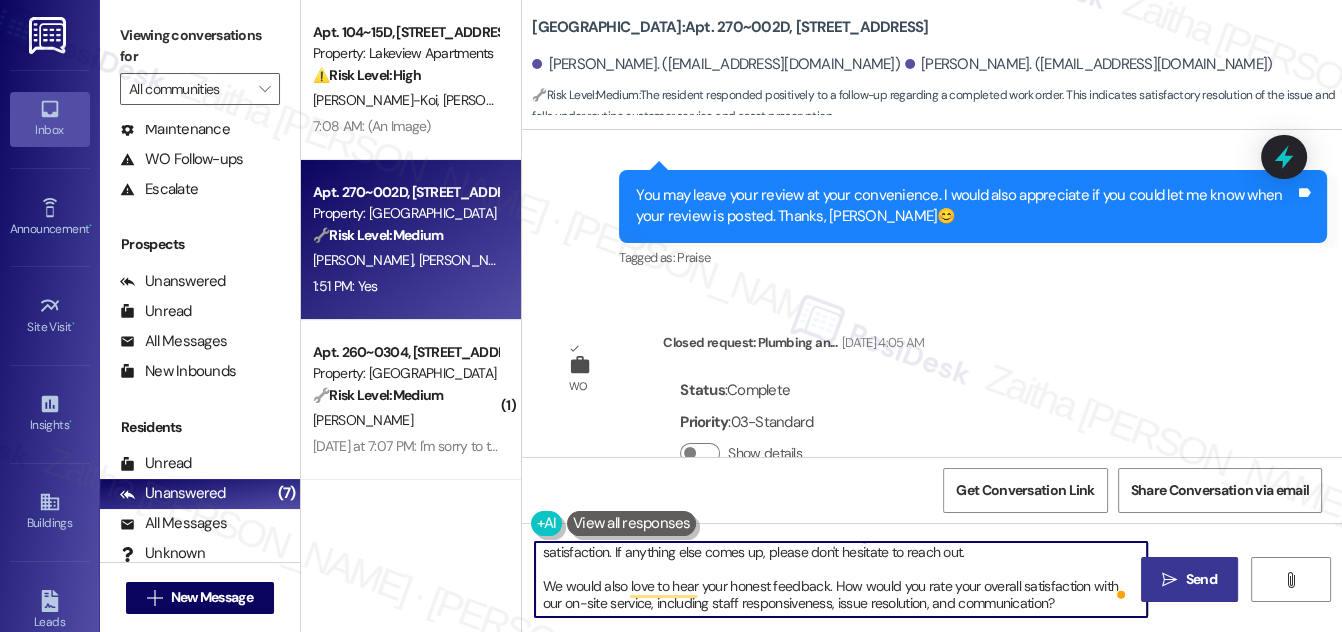 click on "Send" at bounding box center [1201, 579] 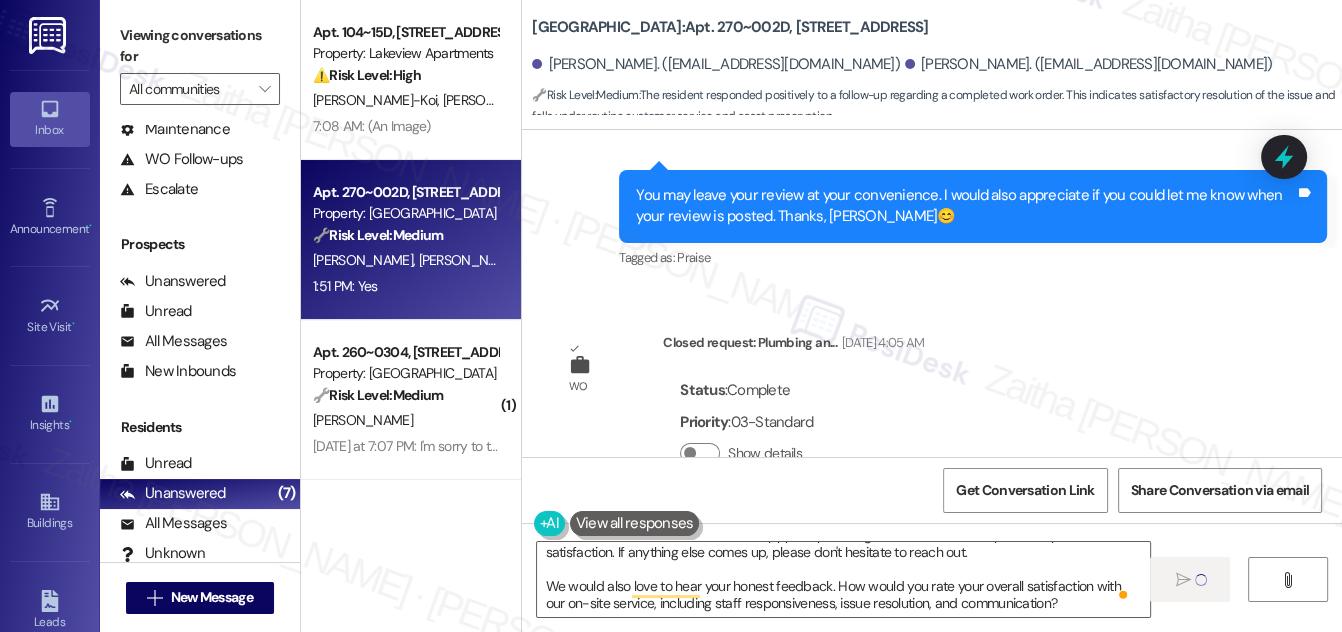 type 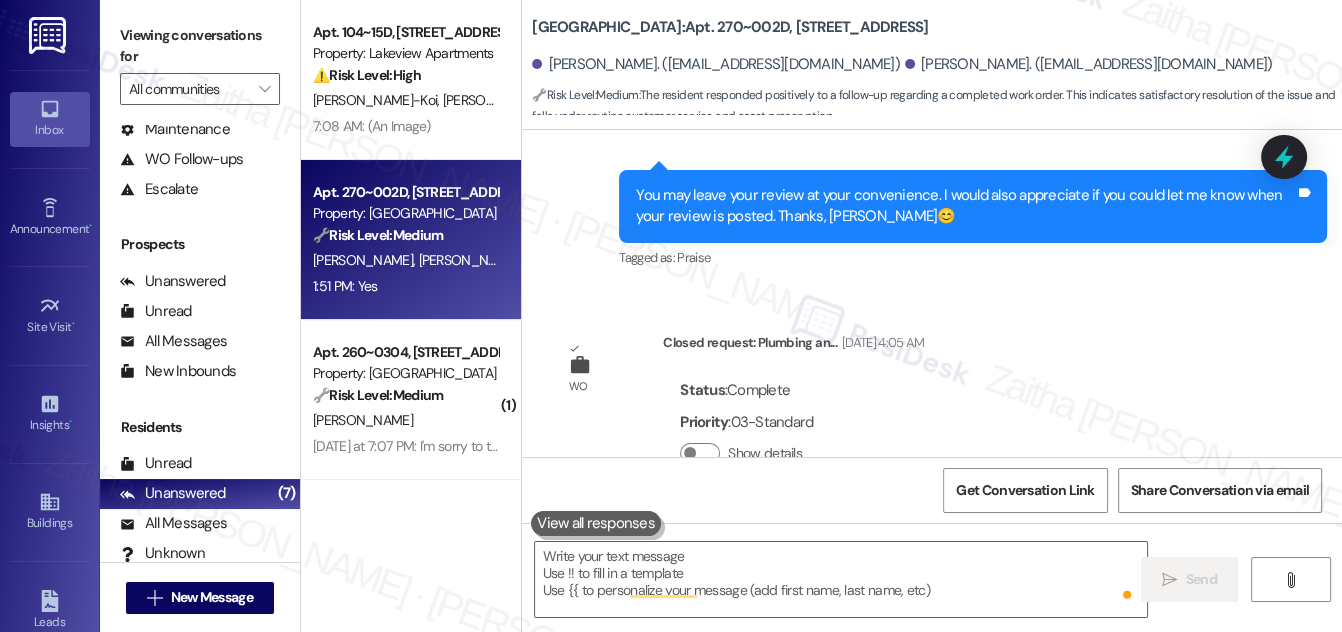 scroll, scrollTop: 0, scrollLeft: 0, axis: both 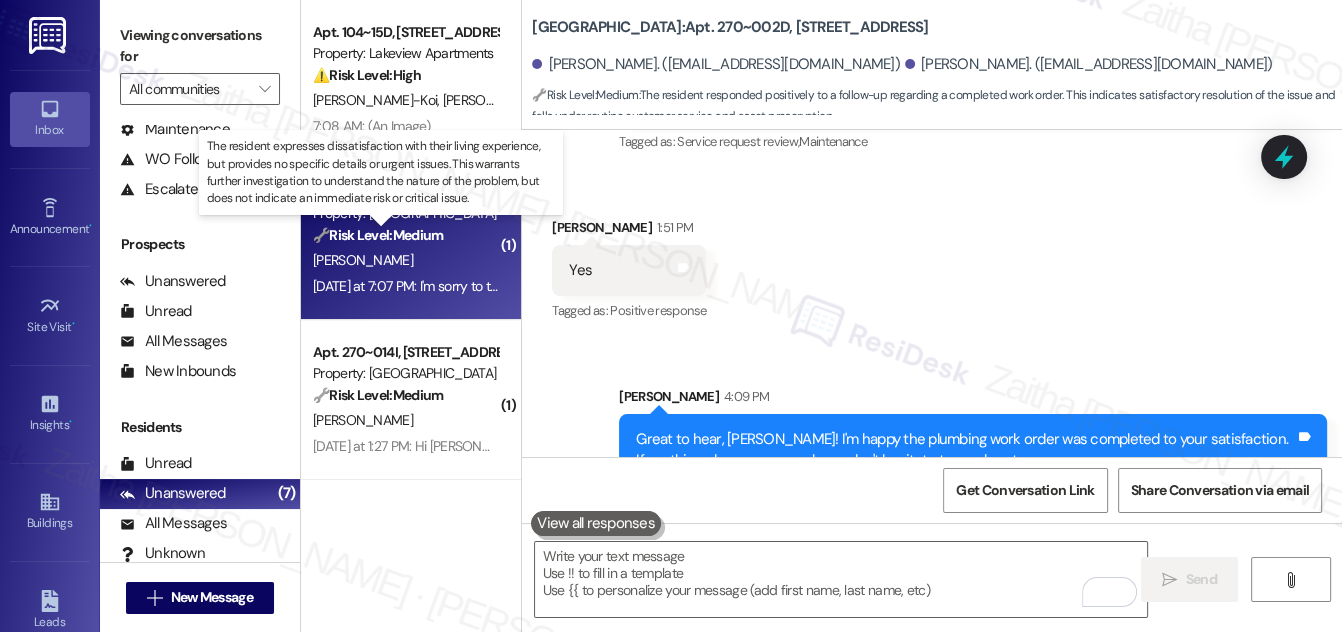 click on "🔧  Risk Level:  Medium" at bounding box center (378, 235) 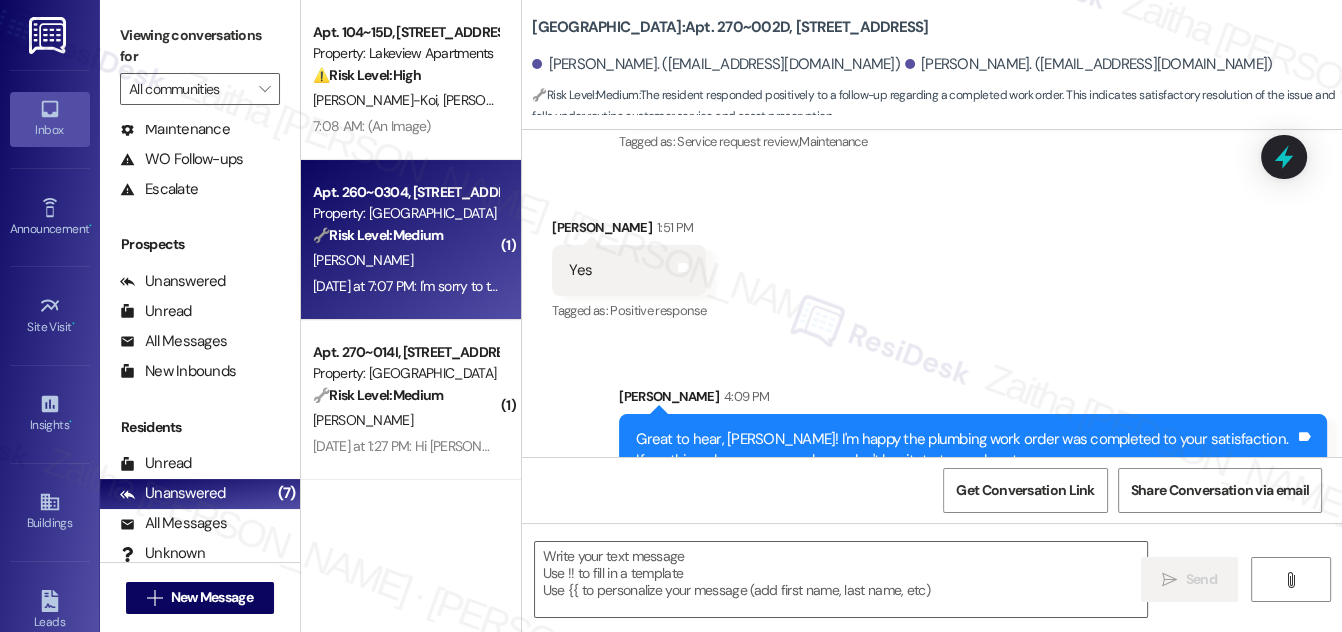 type on "Fetching suggested responses. Please feel free to read through the conversation in the meantime." 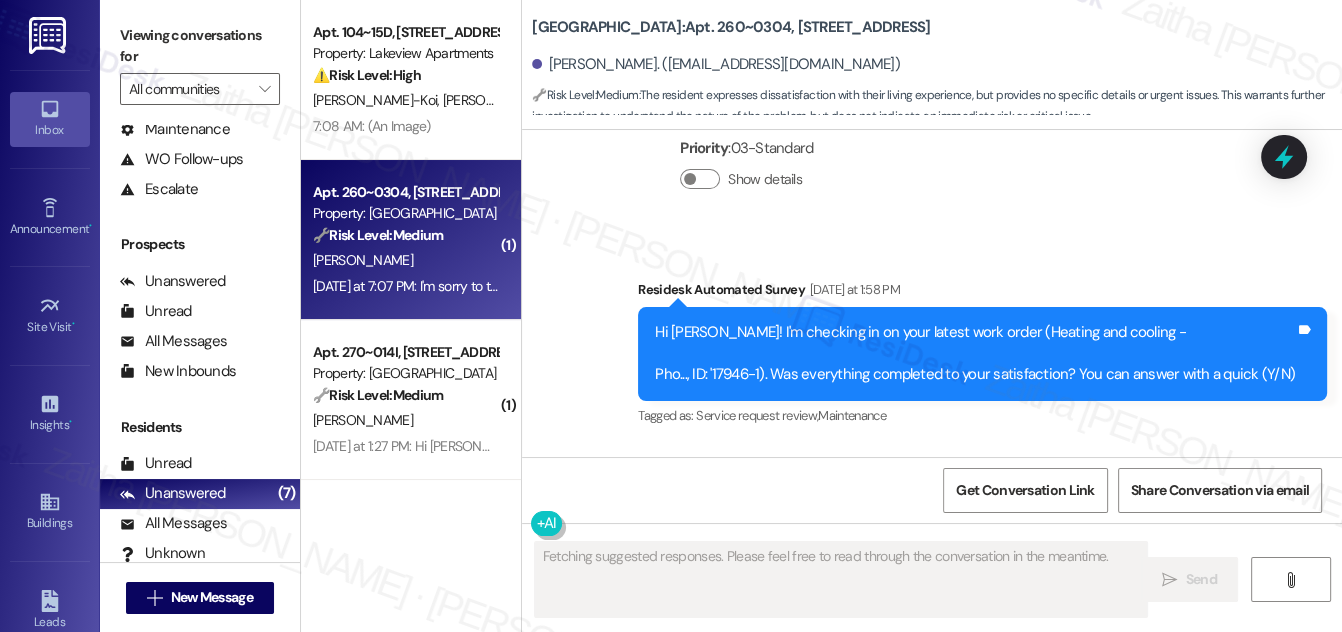 scroll, scrollTop: 21317, scrollLeft: 0, axis: vertical 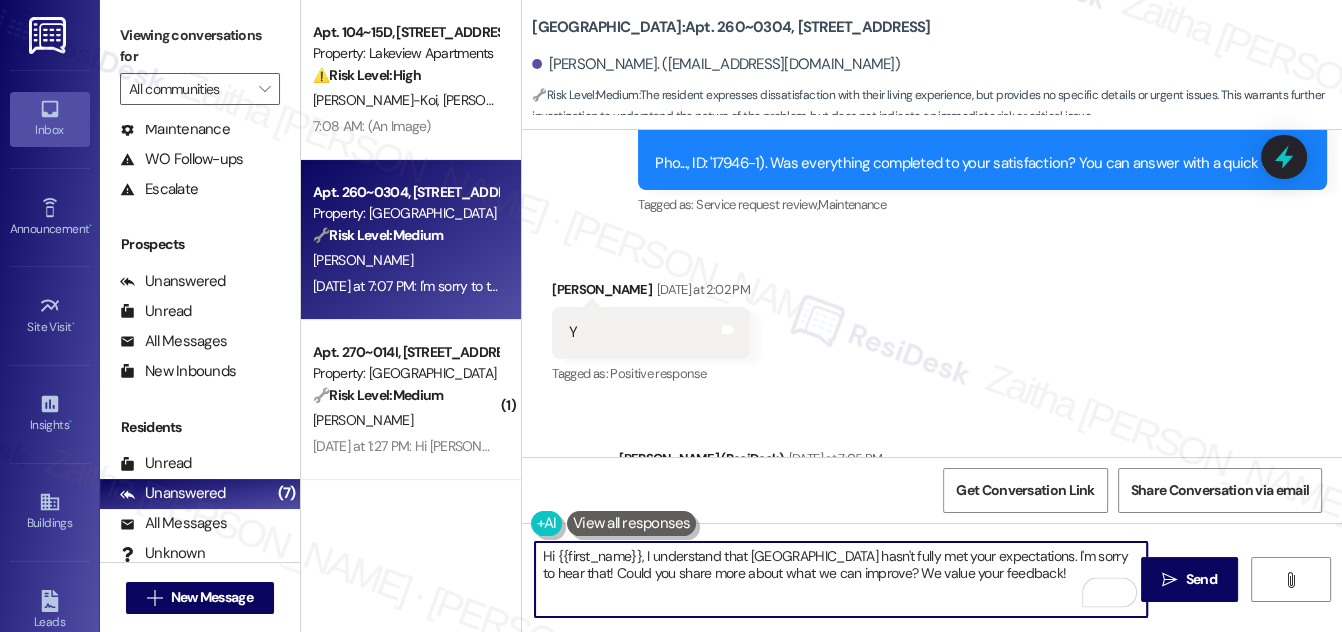 drag, startPoint x: 643, startPoint y: 554, endPoint x: 544, endPoint y: 555, distance: 99.00505 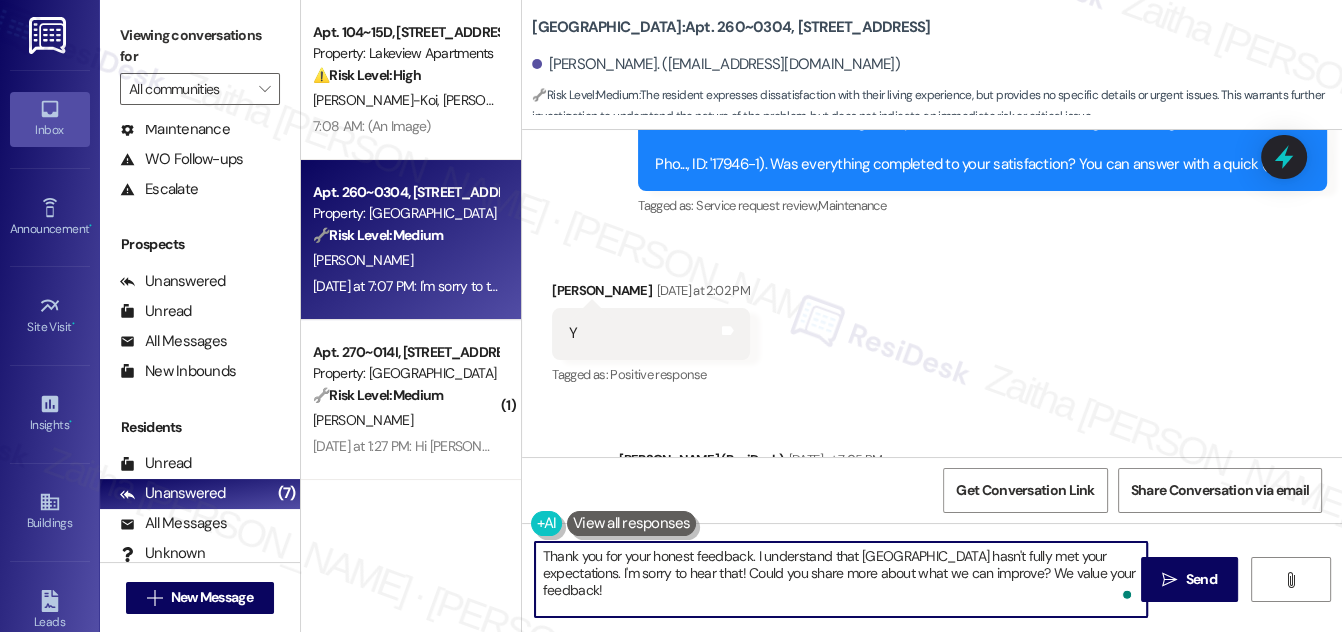 scroll, scrollTop: 21318, scrollLeft: 0, axis: vertical 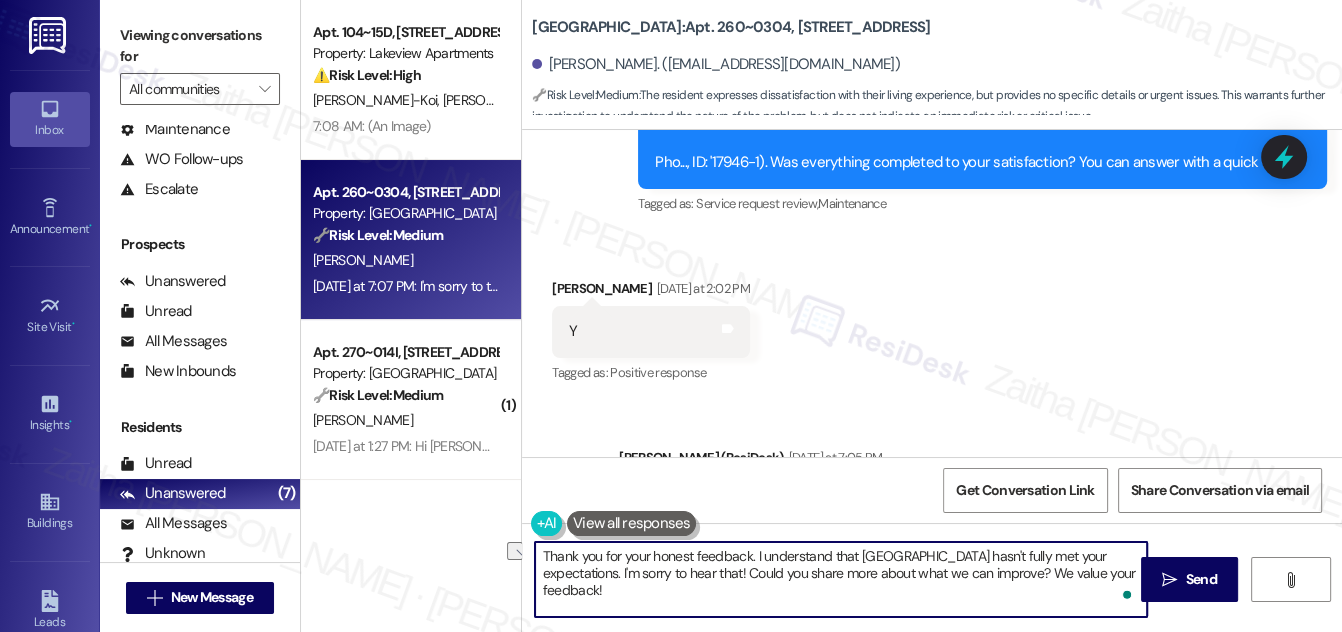 drag, startPoint x: 970, startPoint y: 572, endPoint x: 1119, endPoint y: 568, distance: 149.05368 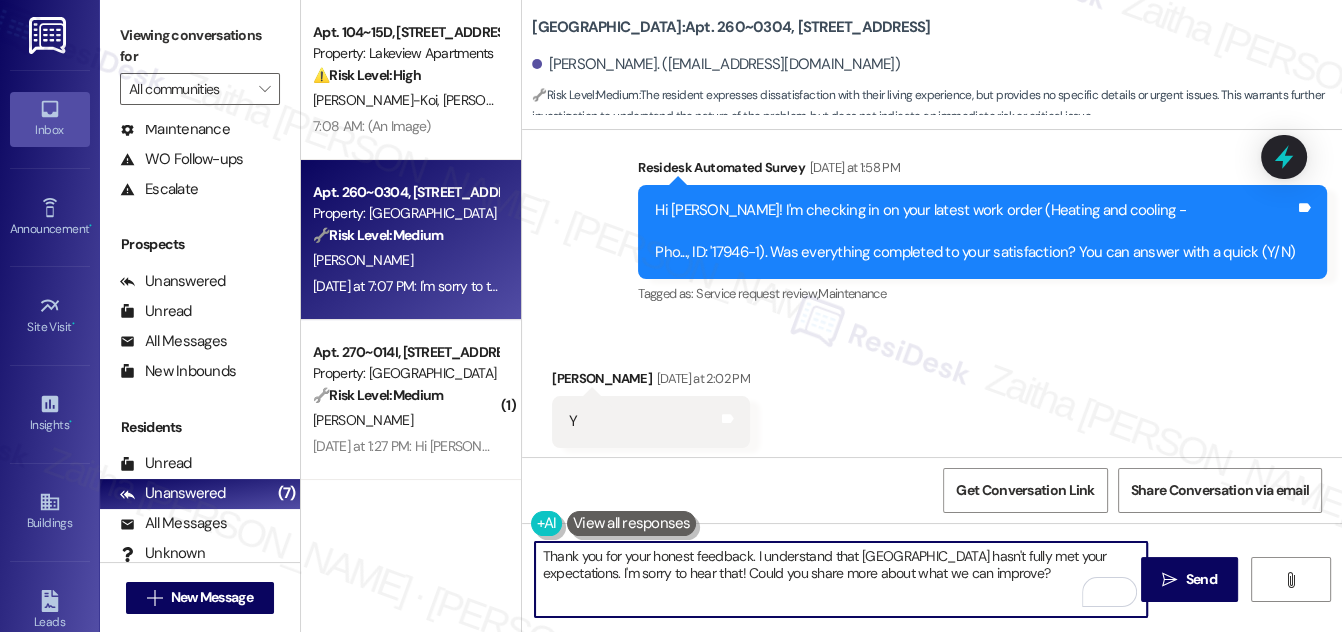 scroll, scrollTop: 21318, scrollLeft: 0, axis: vertical 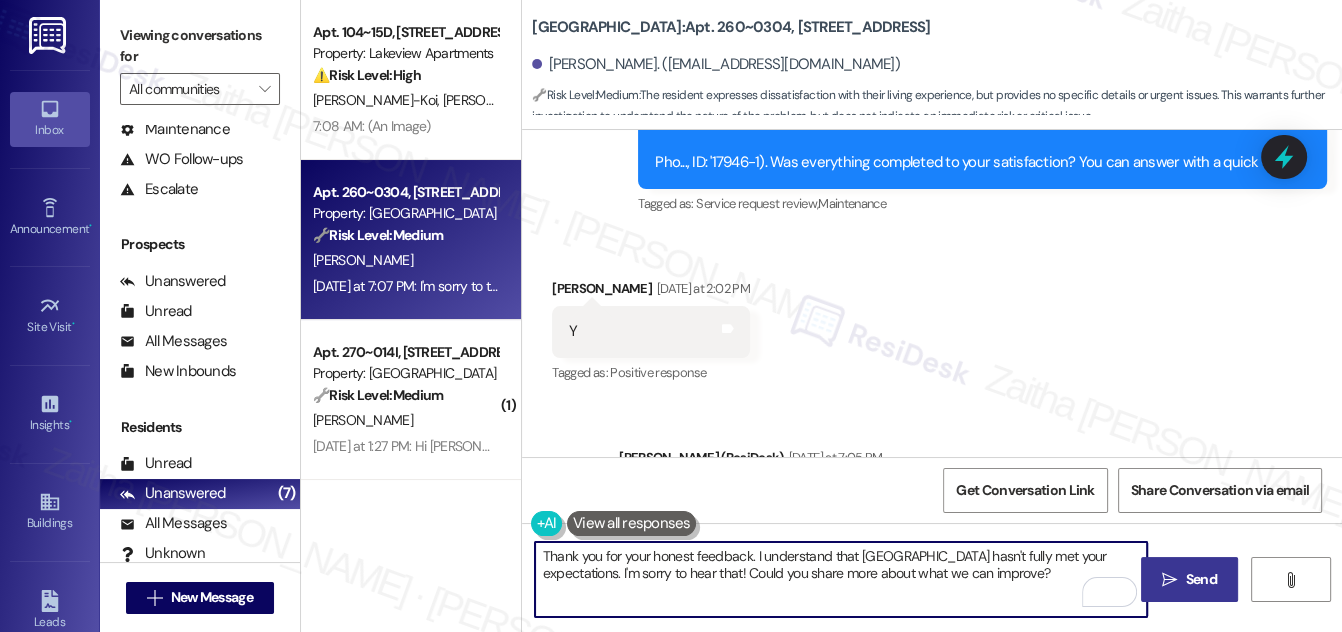 type on "Thank you for your honest feedback. I understand that [GEOGRAPHIC_DATA] hasn't fully met your expectations. I'm sorry to hear that! Could you share more about what we can improve?" 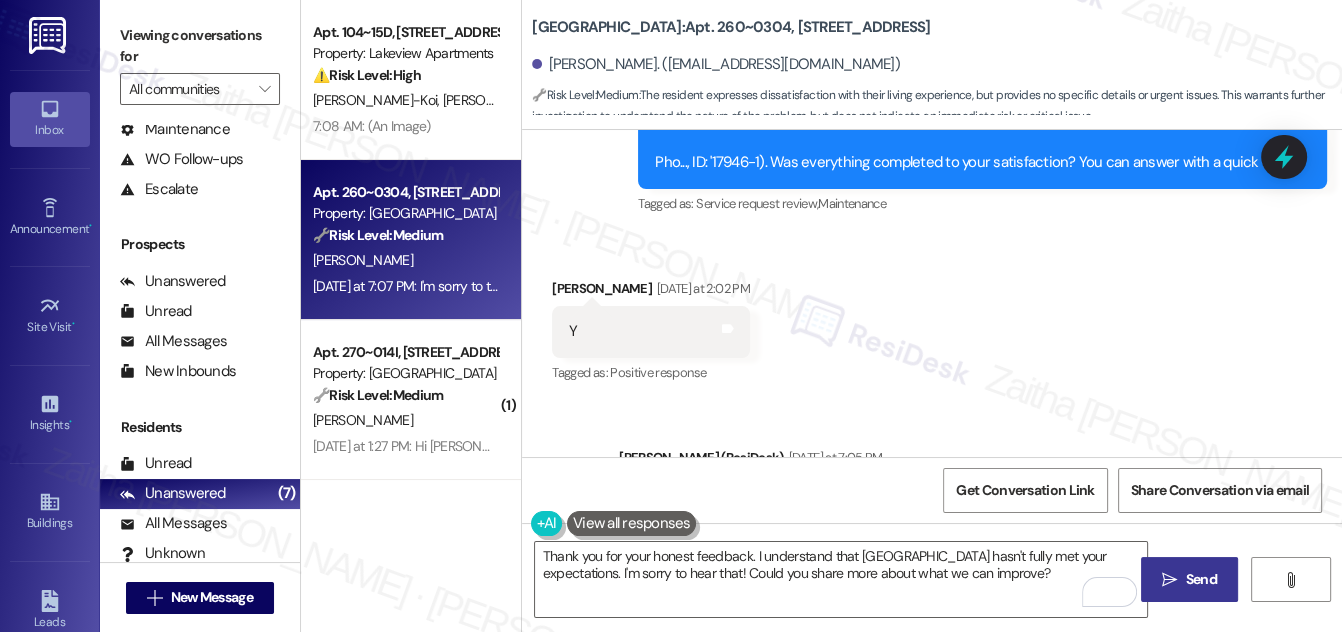 click on "Send" at bounding box center [1201, 579] 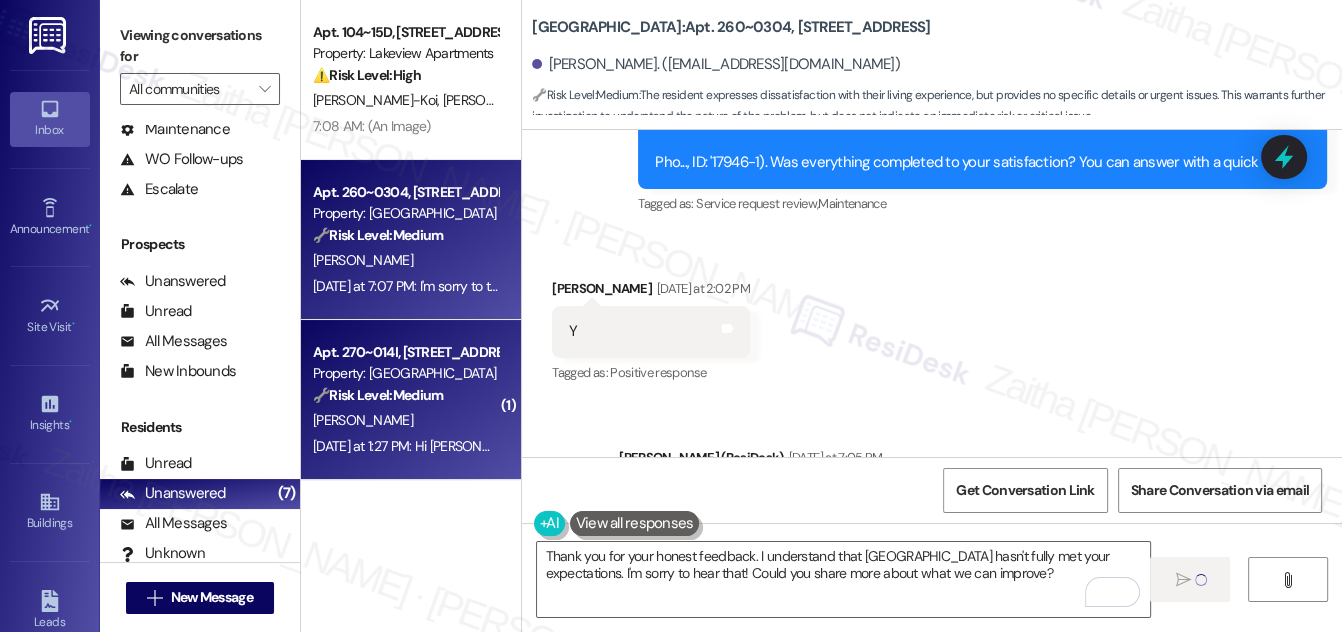 type 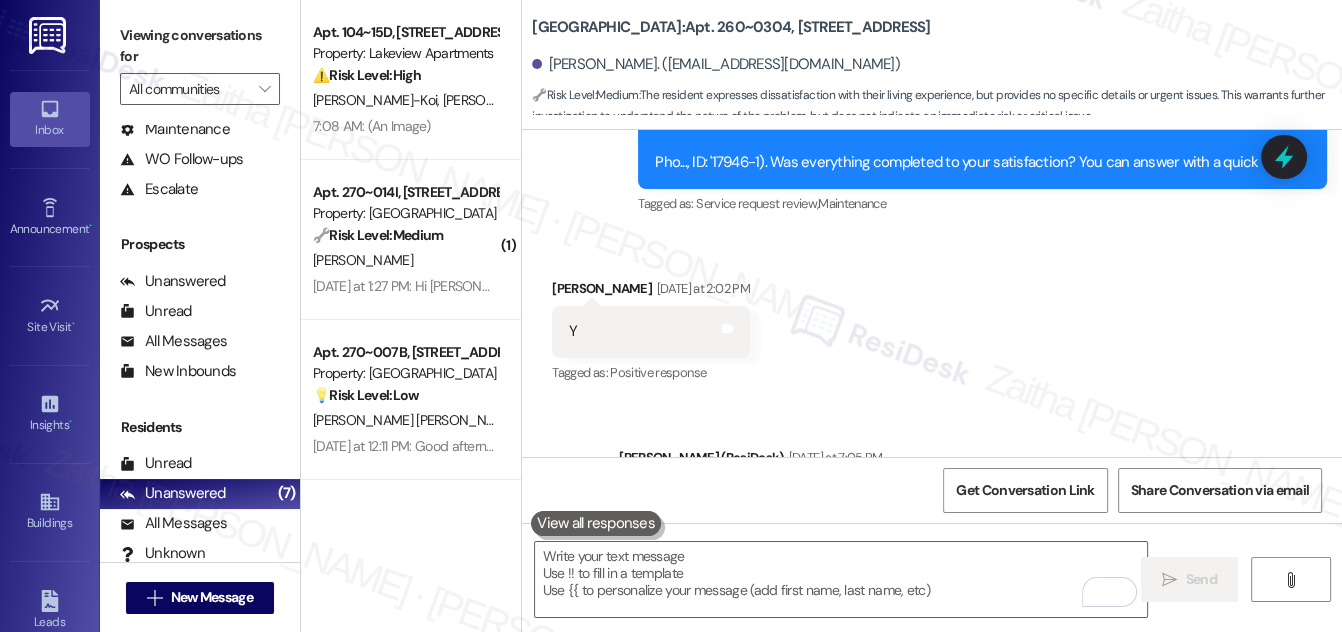 scroll, scrollTop: 21317, scrollLeft: 0, axis: vertical 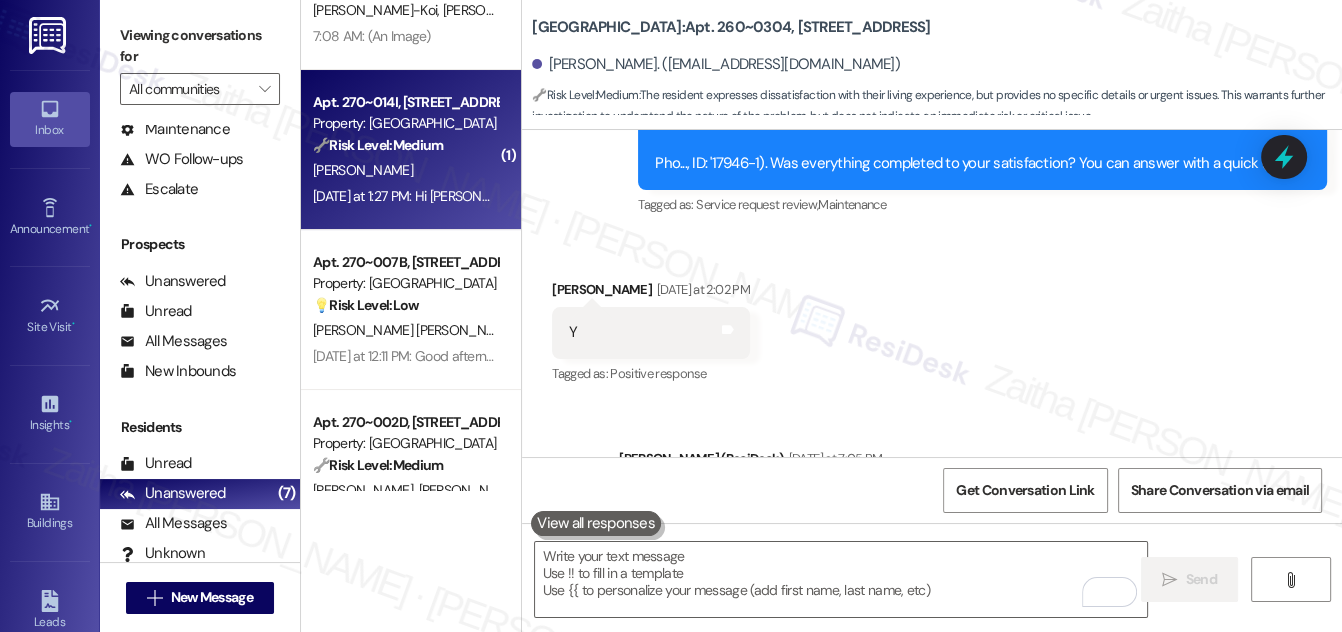 click on "[PERSON_NAME]" at bounding box center (405, 170) 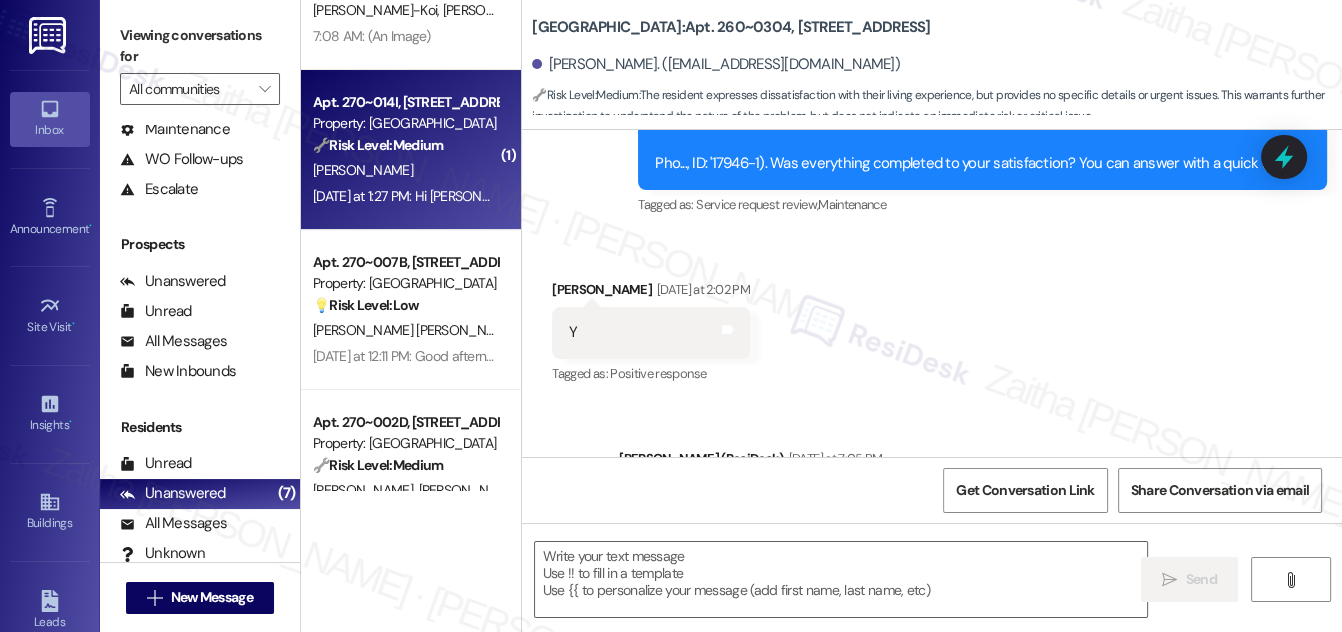 type on "Fetching suggested responses. Please feel free to read through the conversation in the meantime." 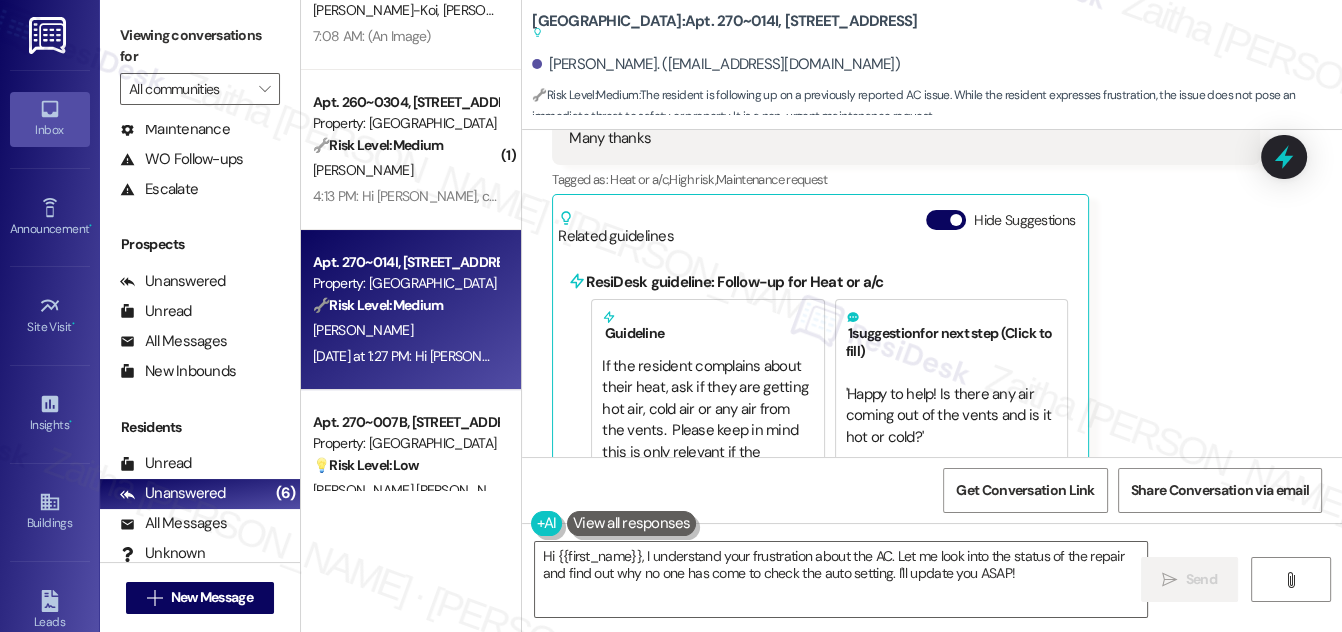 scroll, scrollTop: 18559, scrollLeft: 0, axis: vertical 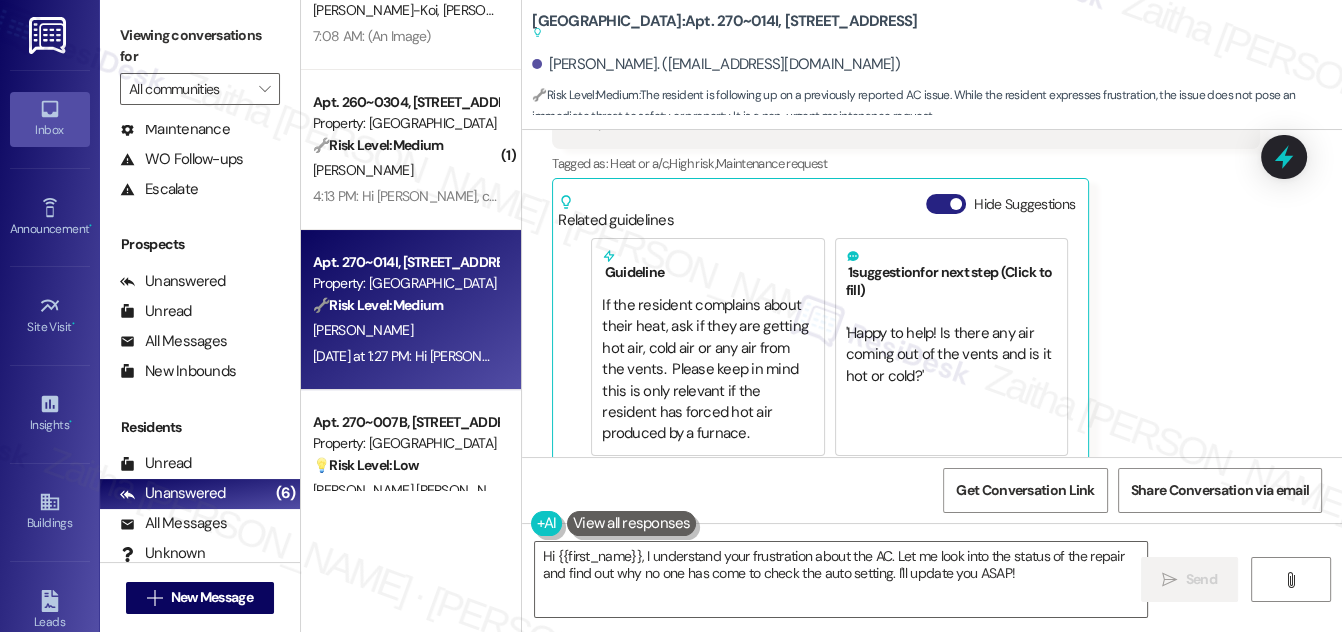 click on "Hide Suggestions" at bounding box center [946, 204] 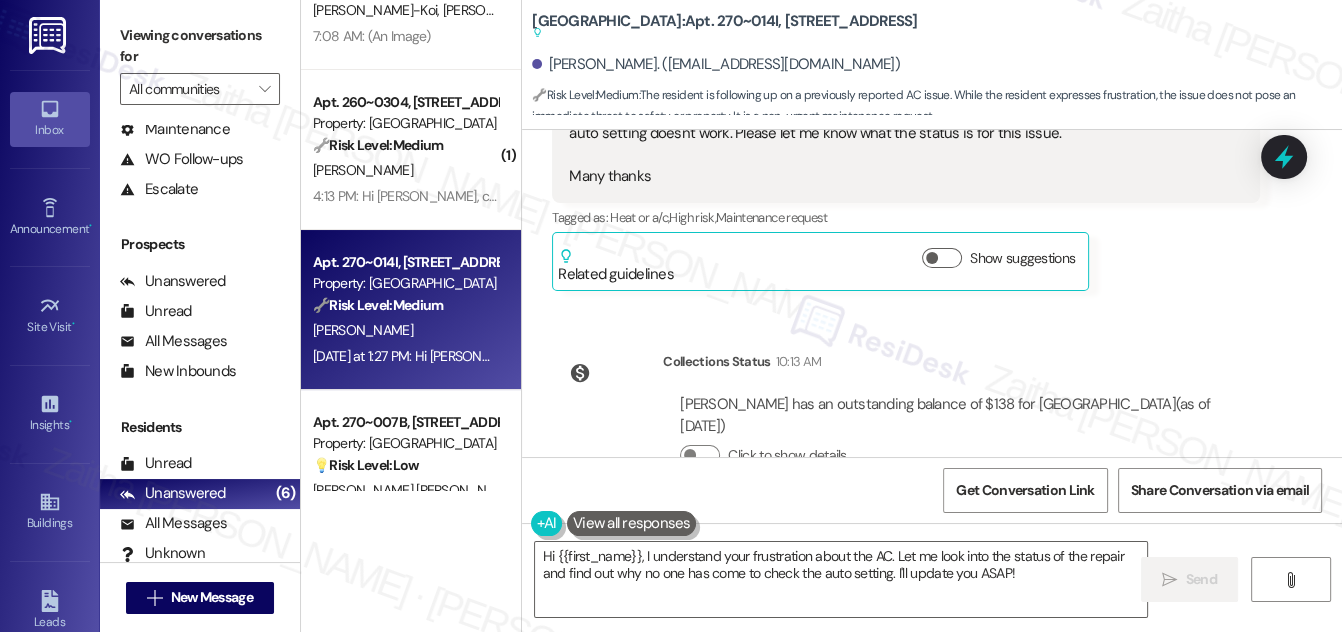 scroll, scrollTop: 18507, scrollLeft: 0, axis: vertical 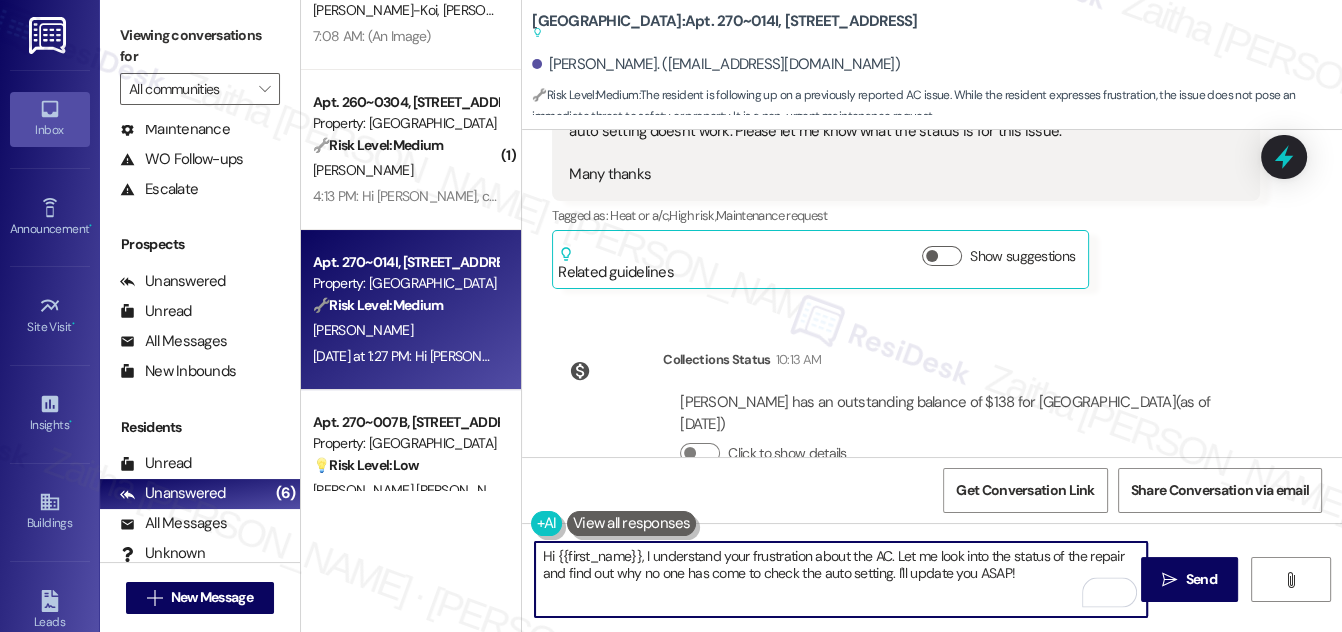 drag, startPoint x: 890, startPoint y: 552, endPoint x: 650, endPoint y: 549, distance: 240.01875 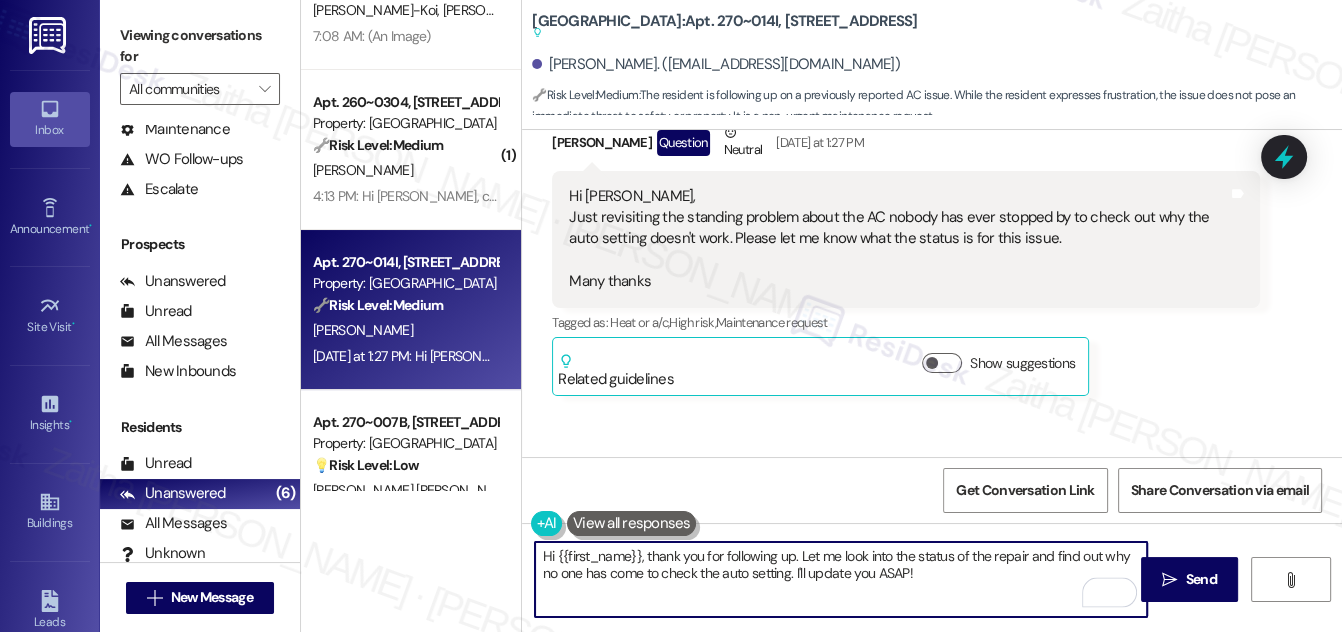 scroll, scrollTop: 18416, scrollLeft: 0, axis: vertical 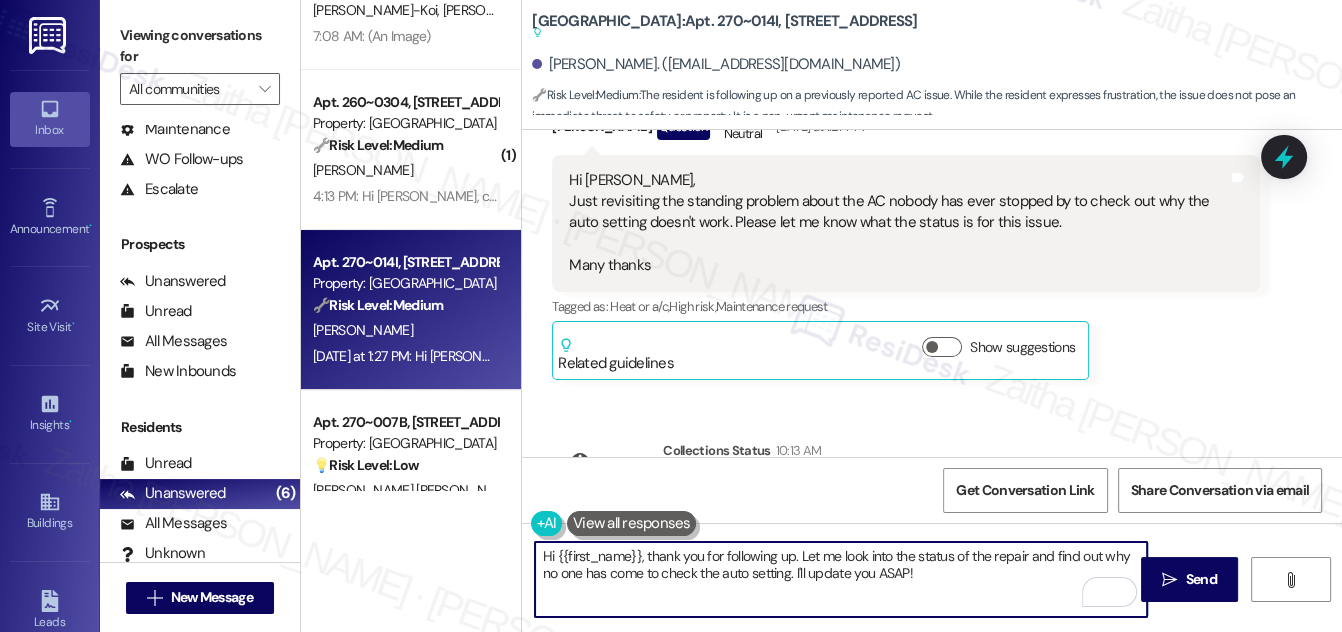 click on "Hi {{first_name}}, thank you for following up. Let me look into the status of the repair and find out why no one has come to check the auto setting. I'll update you ASAP!" at bounding box center (841, 579) 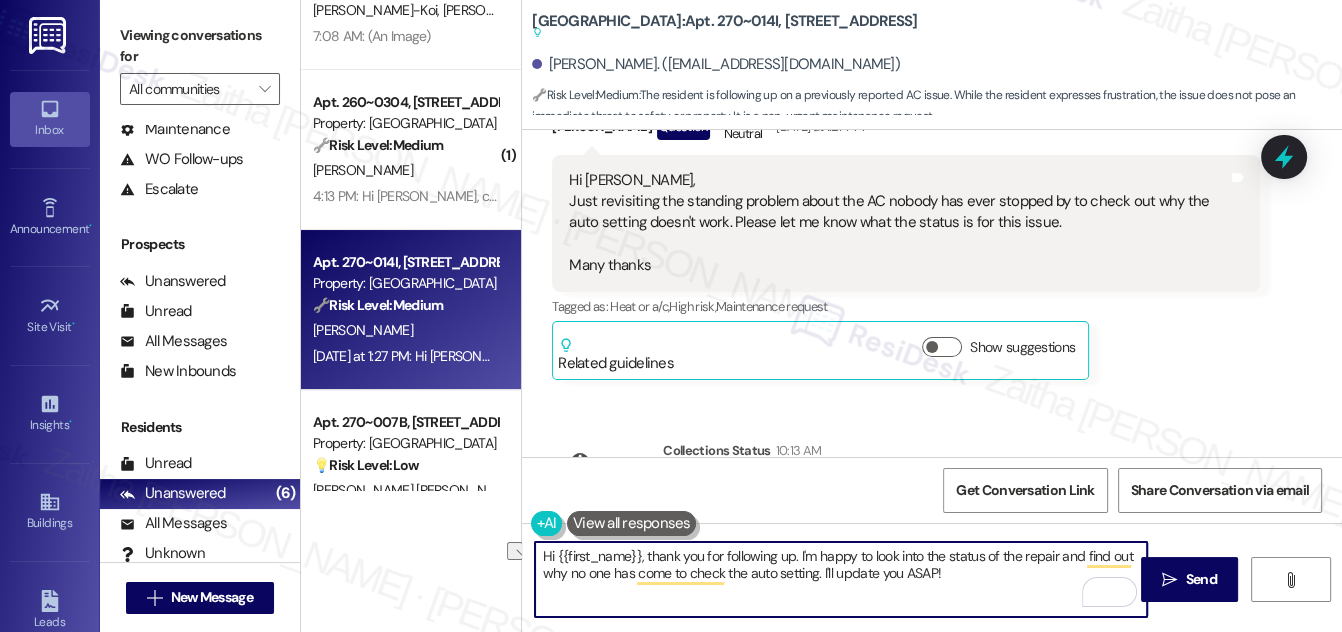 drag, startPoint x: 821, startPoint y: 575, endPoint x: 982, endPoint y: 583, distance: 161.19864 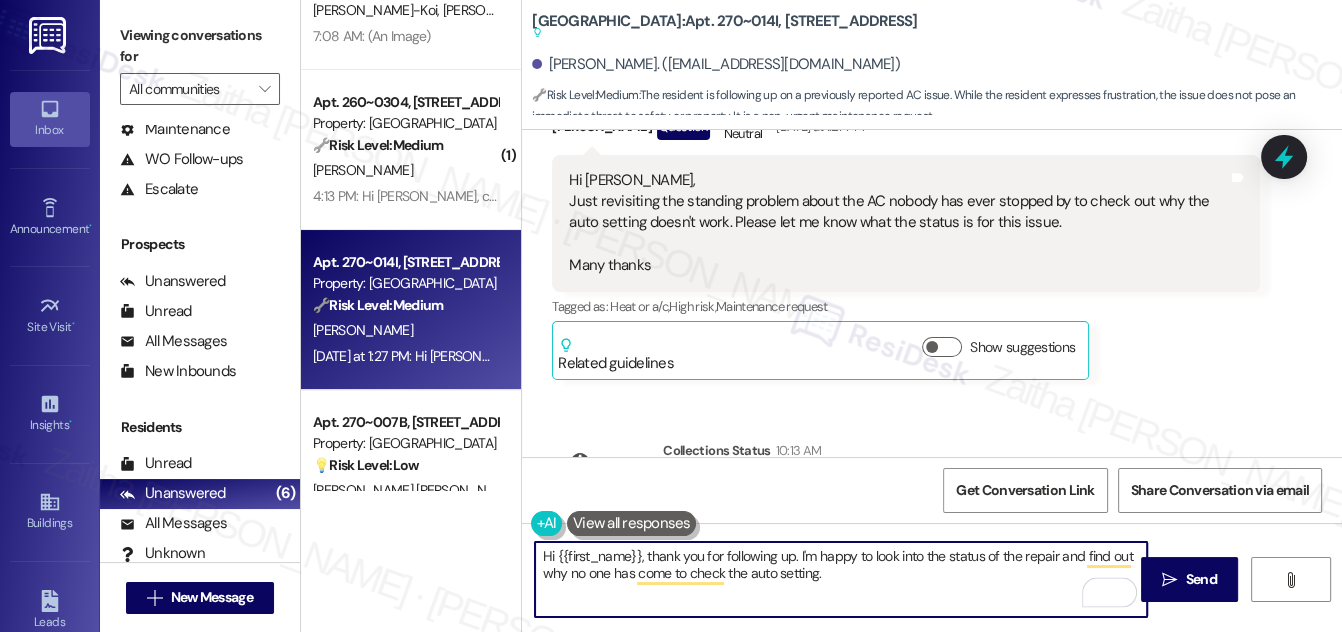 type on "Hi {{first_name}}, thank you for following up. I'm happy to look into the status of the repair and find out why no one has come to check the auto setting." 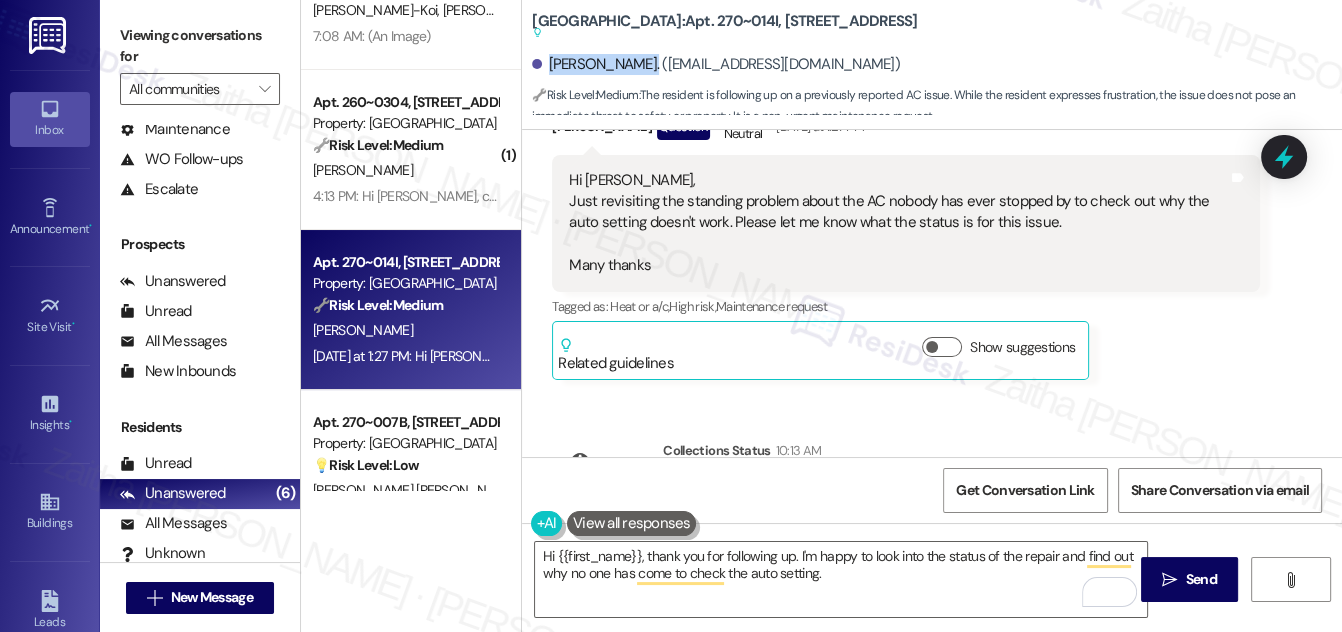drag, startPoint x: 549, startPoint y: 63, endPoint x: 634, endPoint y: 47, distance: 86.492775 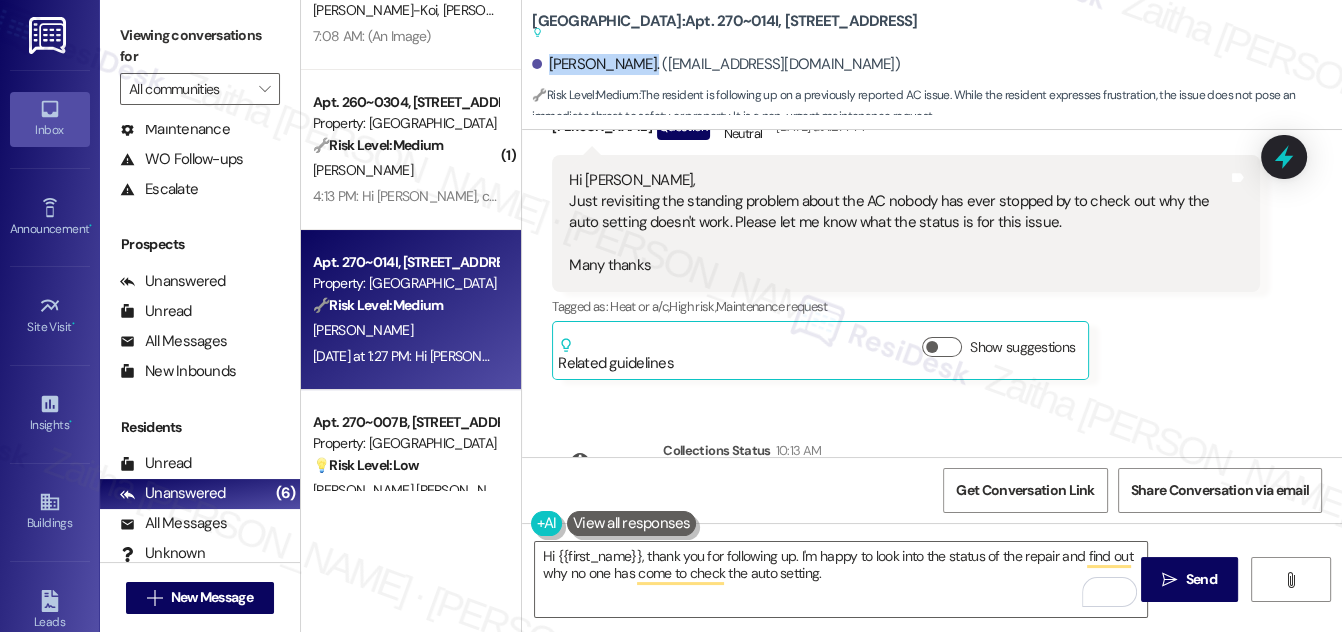 click on "[PERSON_NAME]. ([EMAIL_ADDRESS][DOMAIN_NAME])" at bounding box center (937, 65) 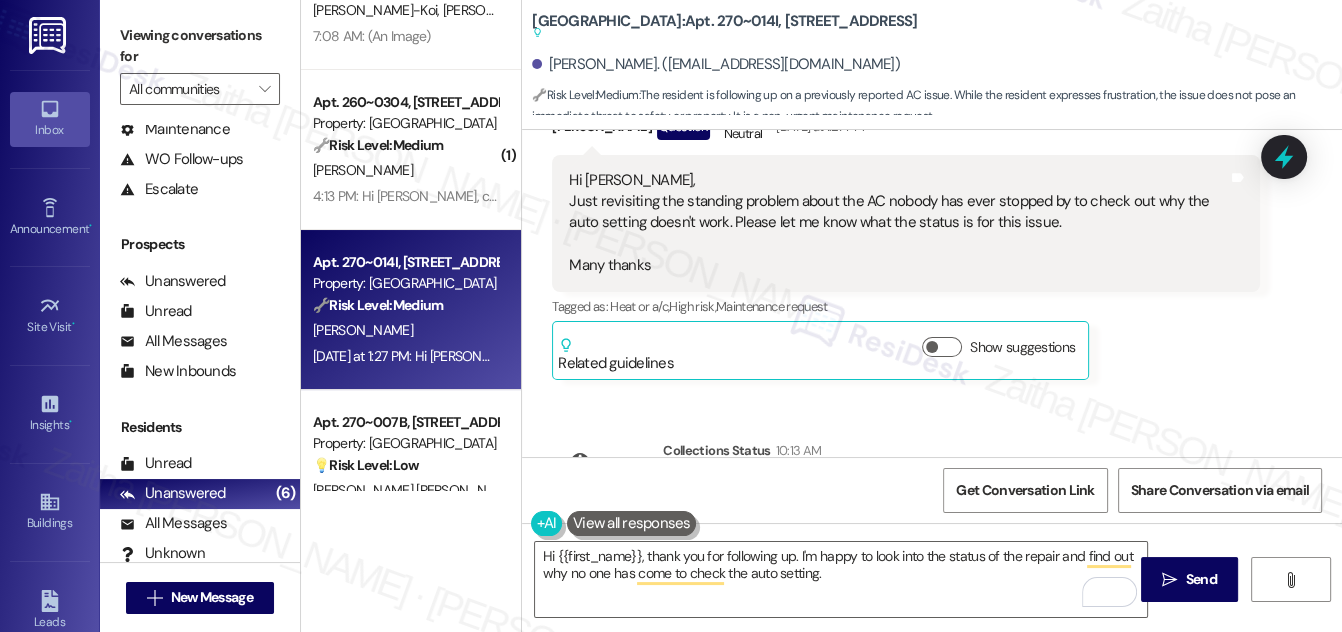 click on "[GEOGRAPHIC_DATA]:  Apt. 270~014I, [STREET_ADDRESS]   Suggested actions and notes available for this message and will show as you scroll through." at bounding box center [724, 27] 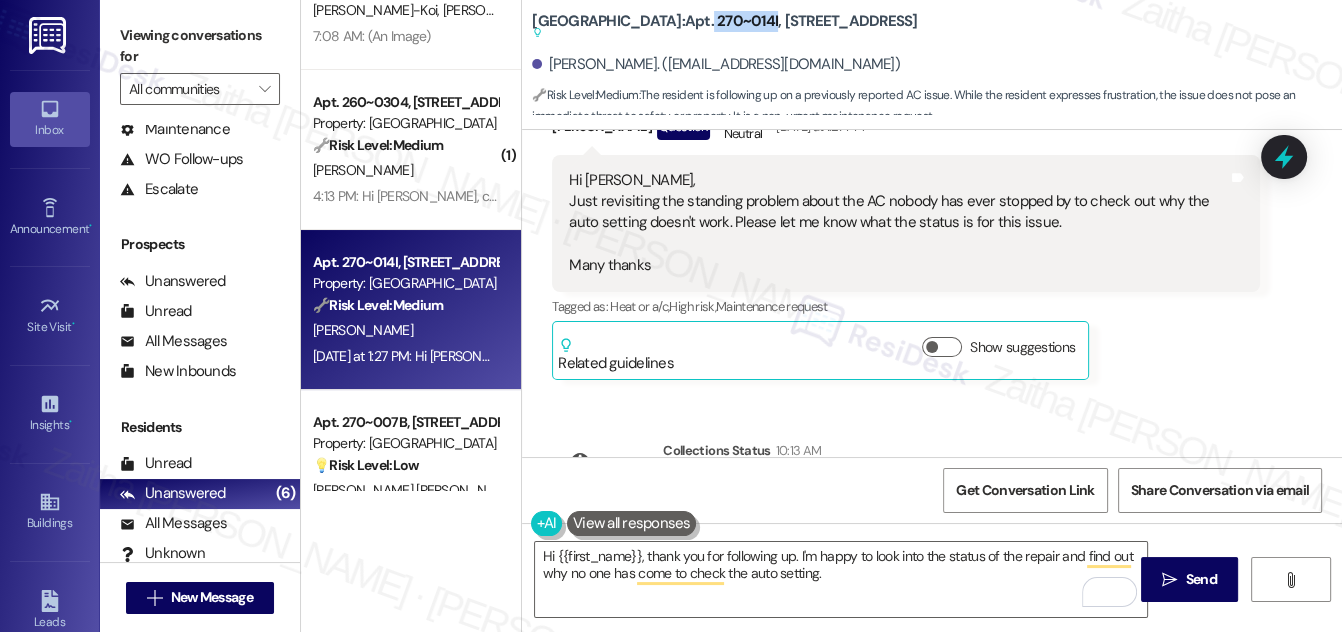 drag, startPoint x: 655, startPoint y: 18, endPoint x: 717, endPoint y: 7, distance: 62.968246 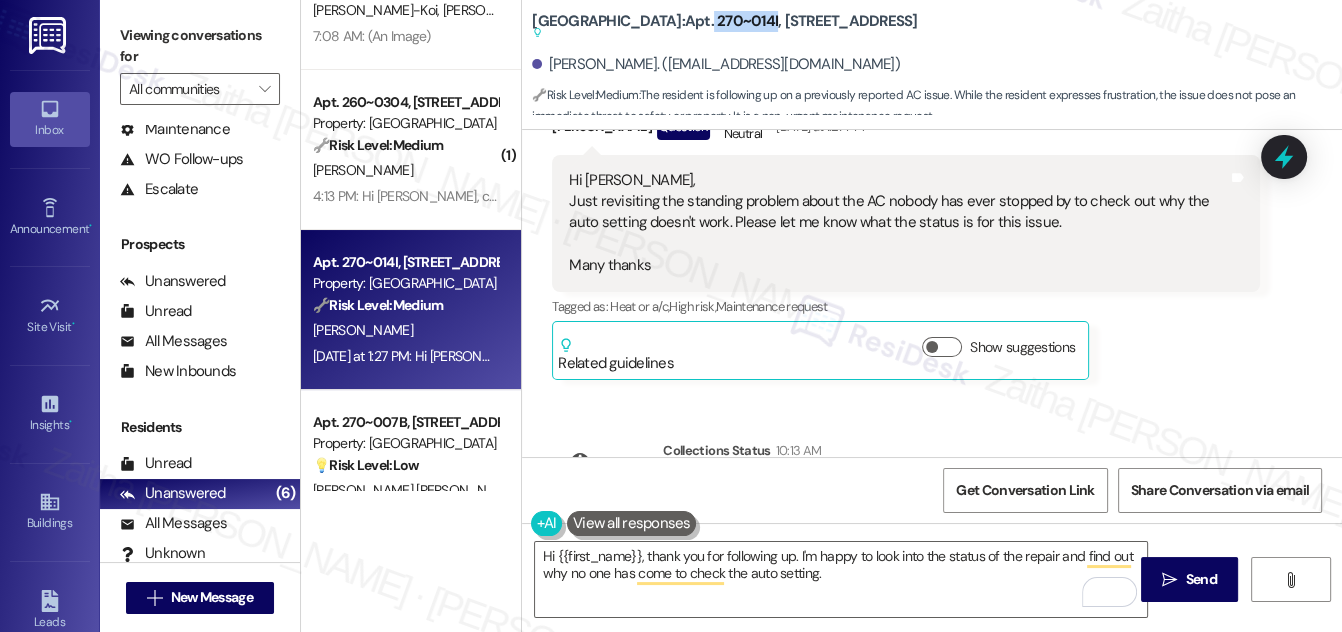 click on "[GEOGRAPHIC_DATA]:  Apt. 270~014I, [STREET_ADDRESS]   Suggested actions and notes available for this message and will show as you scroll through.     [PERSON_NAME]. ([EMAIL_ADDRESS][DOMAIN_NAME])   🔧  Risk Level:  Medium :  The resident is following up on a previously reported AC issue. While the resident expresses frustration, the issue does not pose an immediate threat to safety or property. It is a non-urgent maintenance request." at bounding box center [937, 60] 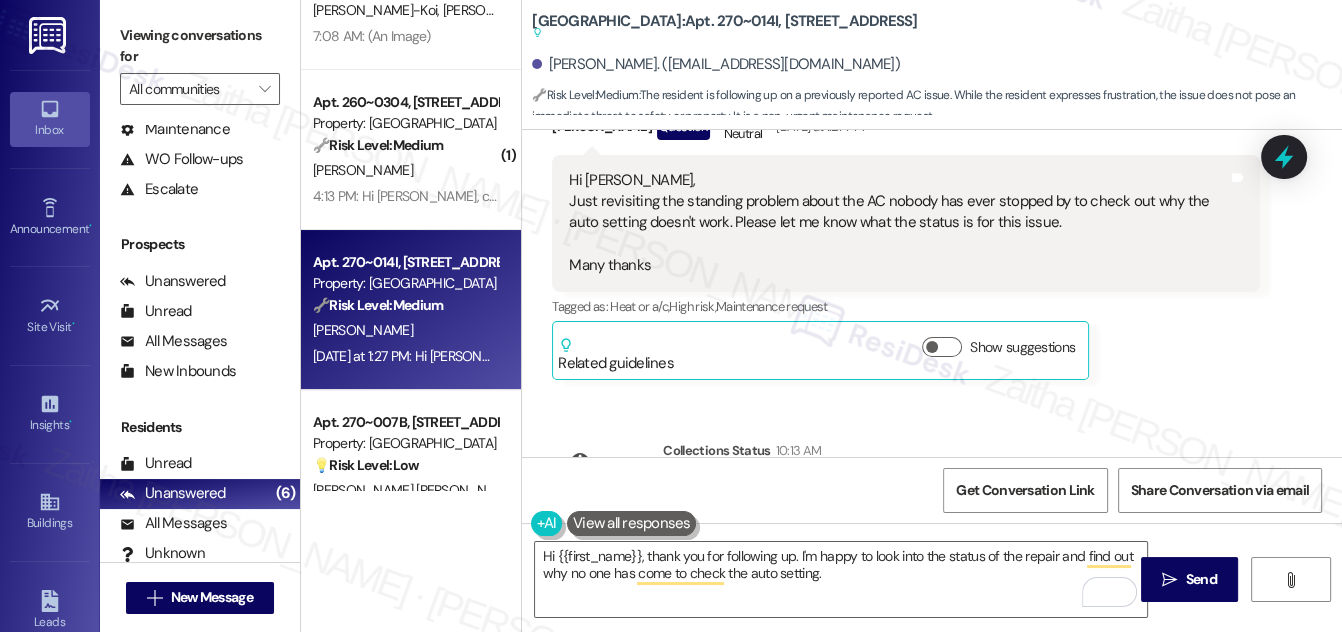 click on "[PERSON_NAME]. ([EMAIL_ADDRESS][DOMAIN_NAME])" at bounding box center (937, 65) 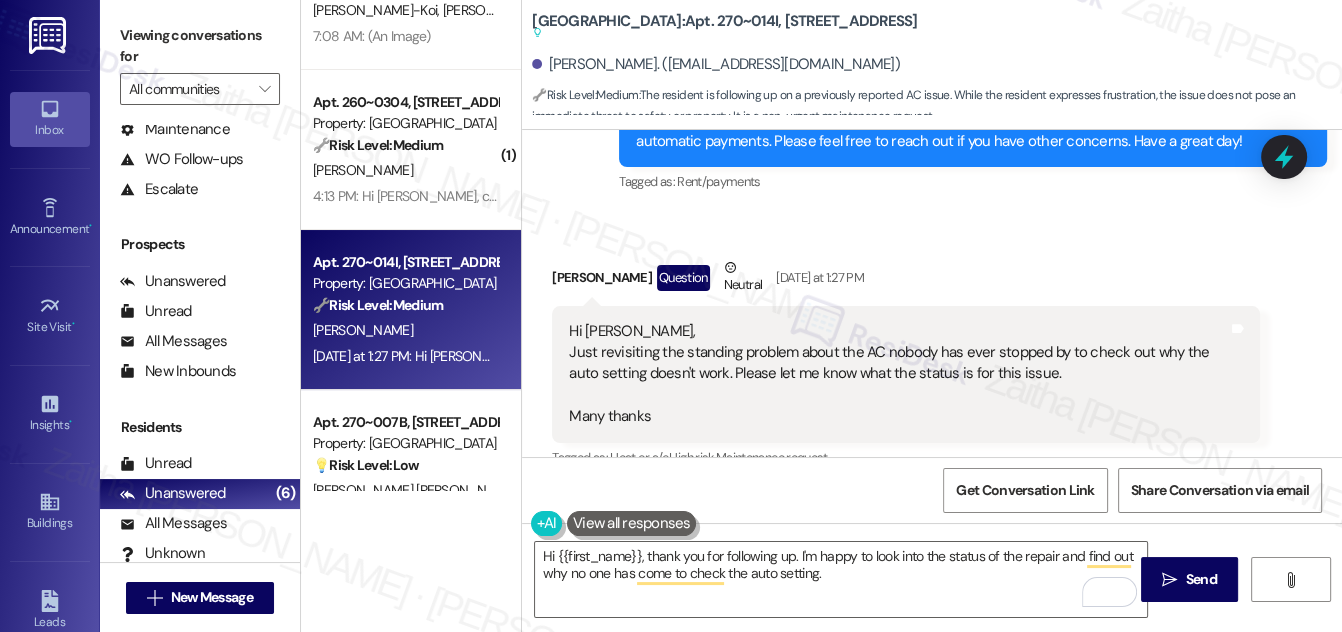 scroll, scrollTop: 18234, scrollLeft: 0, axis: vertical 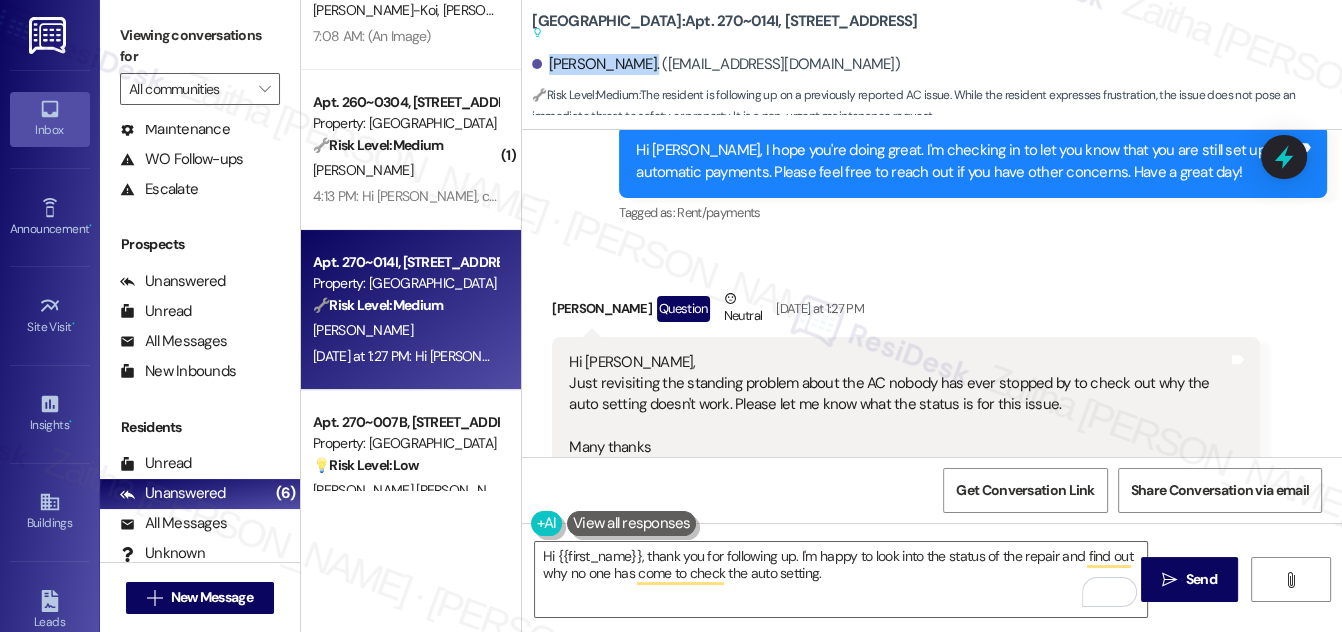 drag, startPoint x: 546, startPoint y: 63, endPoint x: 631, endPoint y: 58, distance: 85.146935 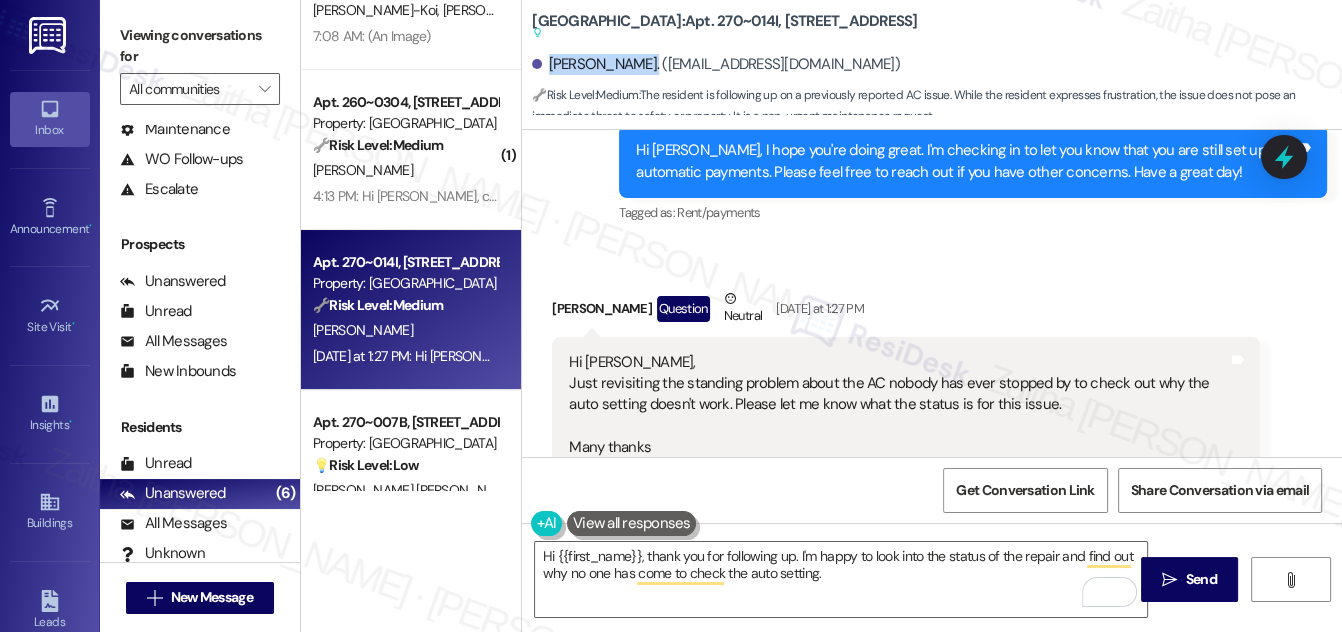 click on "[PERSON_NAME]. ([EMAIL_ADDRESS][DOMAIN_NAME])" at bounding box center (716, 64) 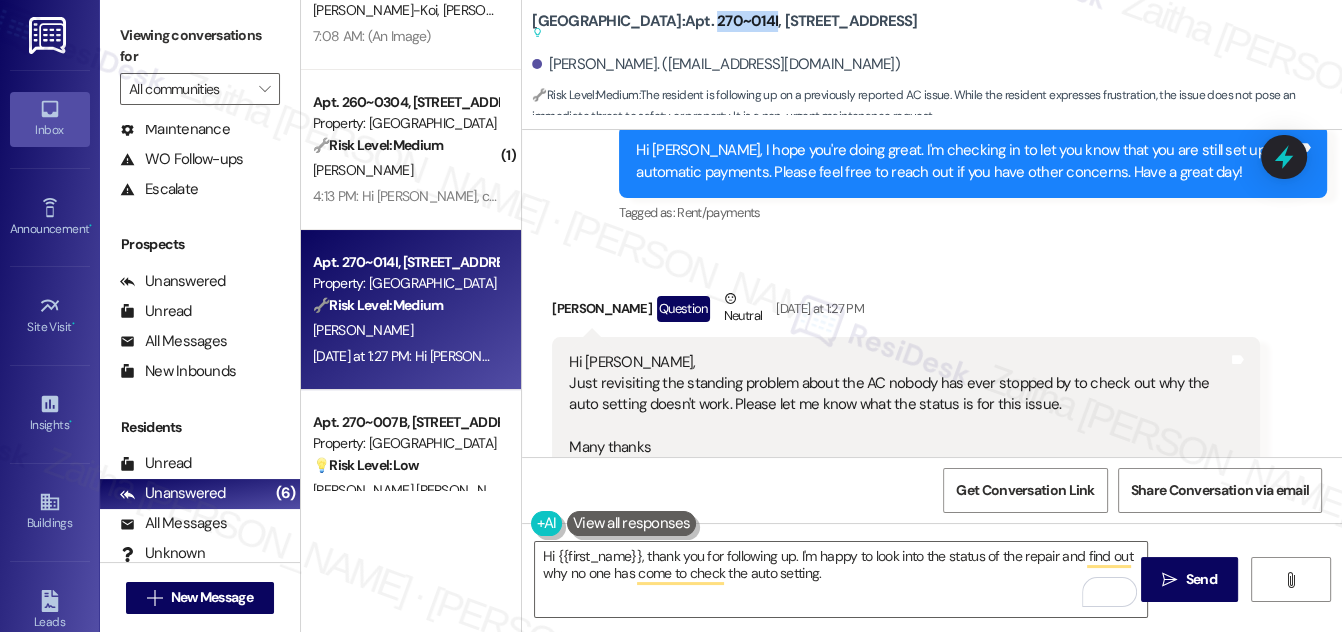 drag, startPoint x: 658, startPoint y: 21, endPoint x: 716, endPoint y: 12, distance: 58.694122 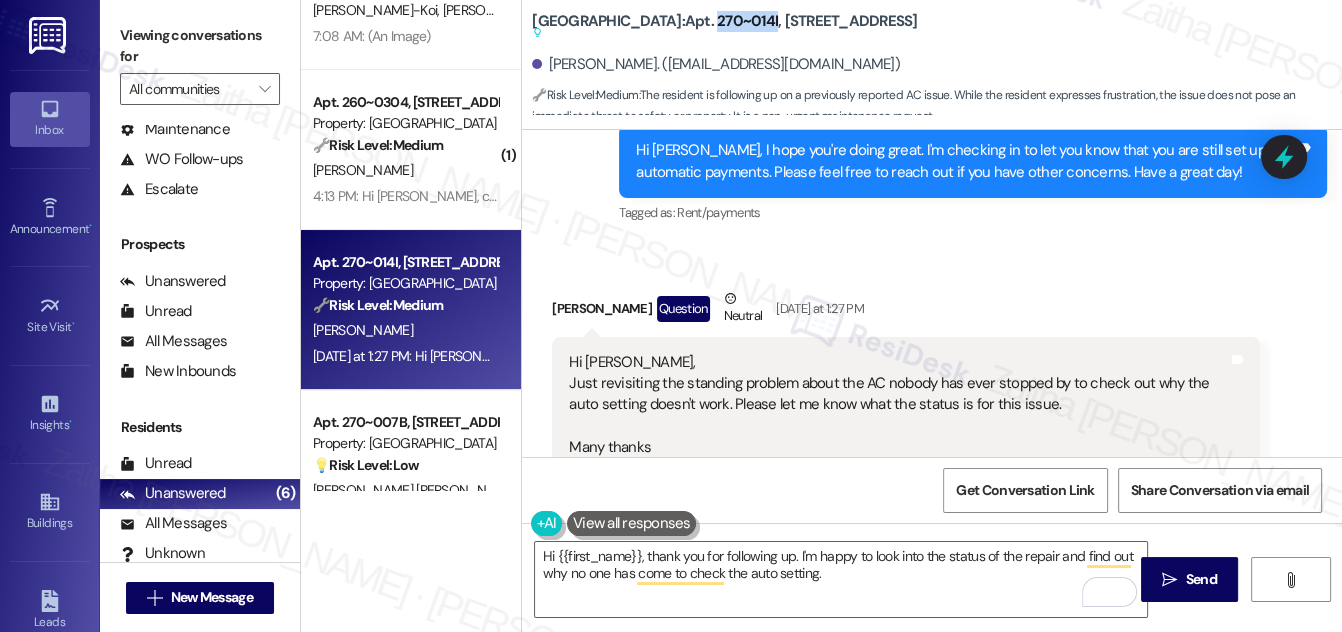 click on "[GEOGRAPHIC_DATA]:  Apt. 270~014I, [STREET_ADDRESS]   Suggested actions and notes available for this message and will show as you scroll through." at bounding box center (724, 27) 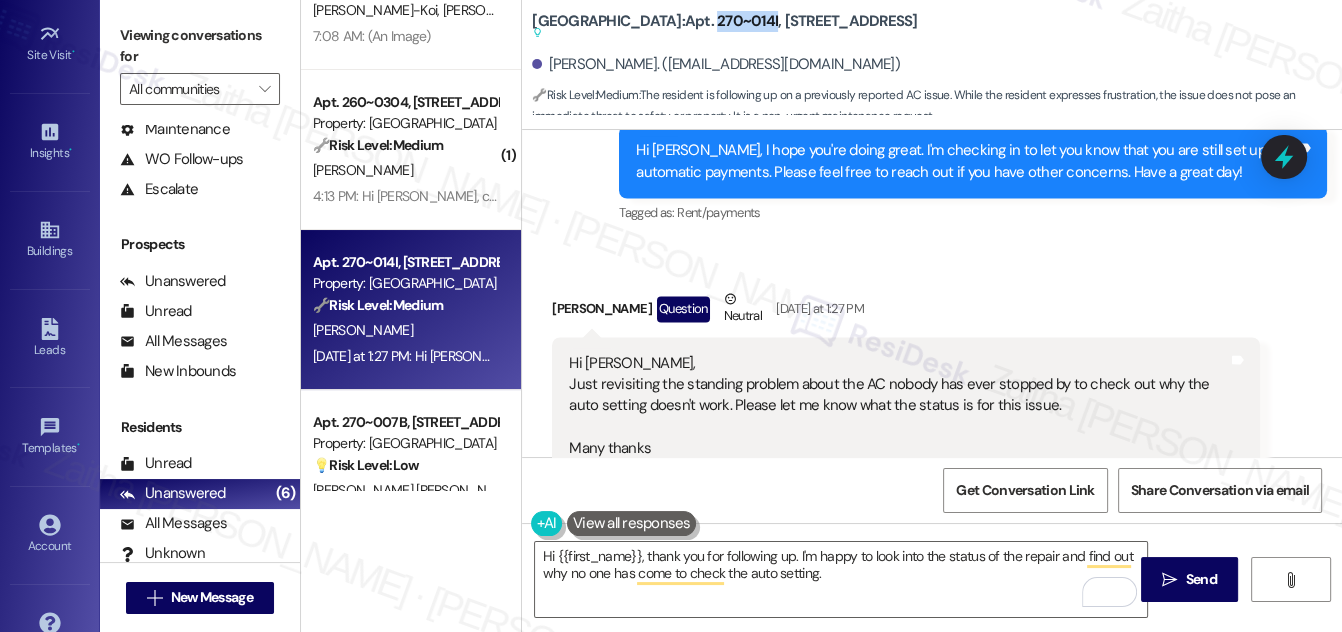 scroll, scrollTop: 314, scrollLeft: 0, axis: vertical 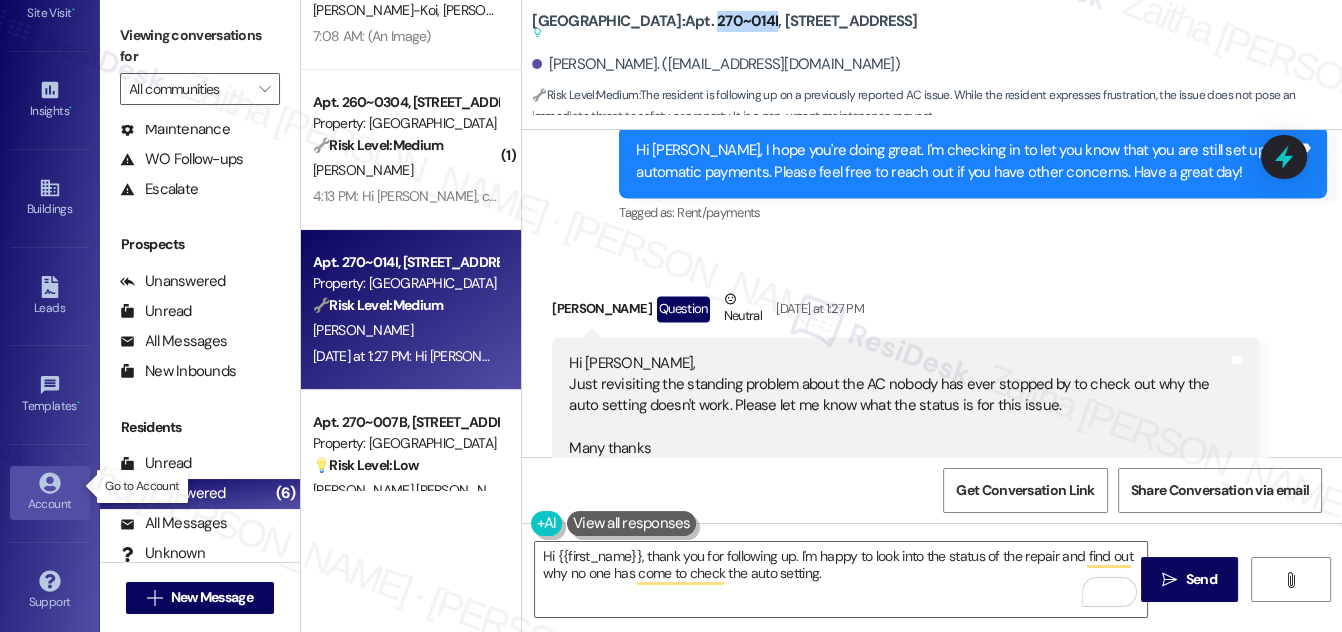 click 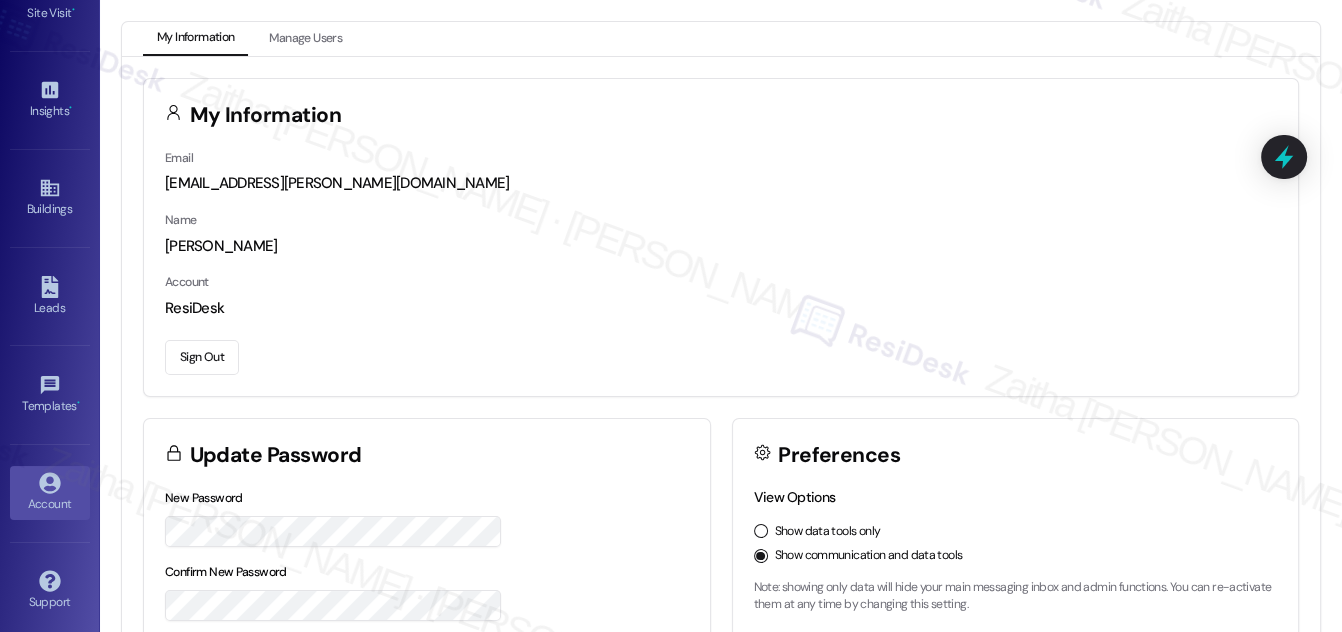 click on "Sign Out" at bounding box center [202, 357] 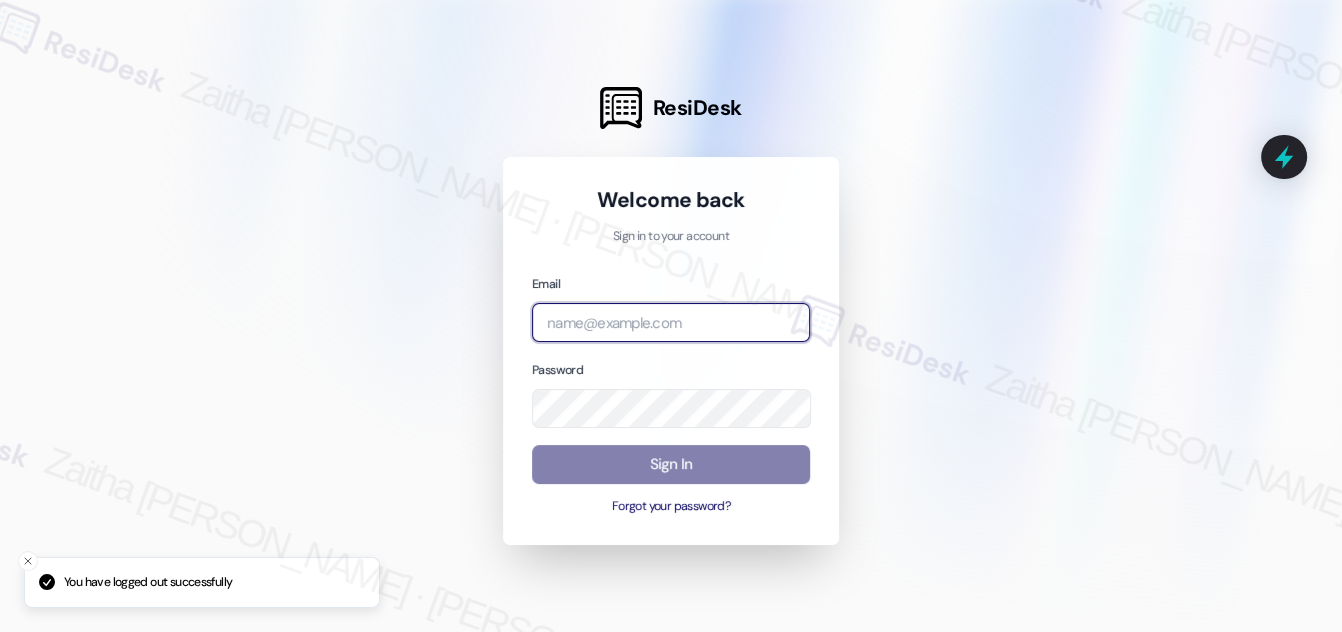 click at bounding box center [671, 322] 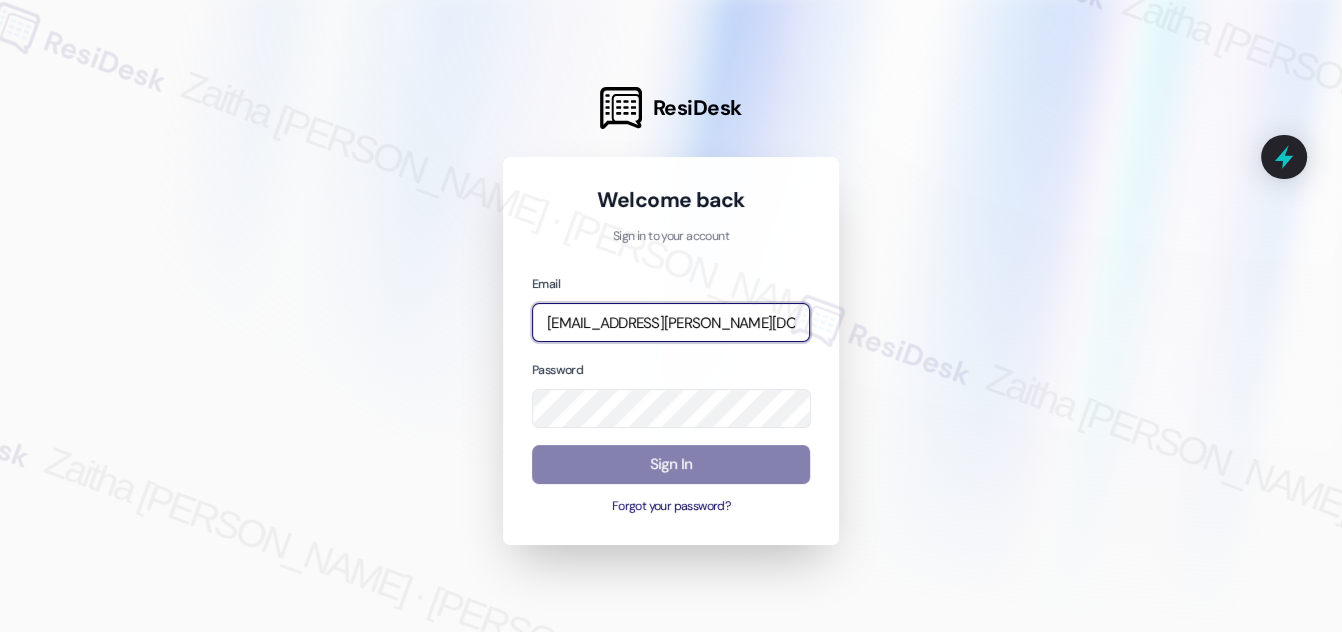 type on "[EMAIL_ADDRESS][PERSON_NAME][DOMAIN_NAME]" 